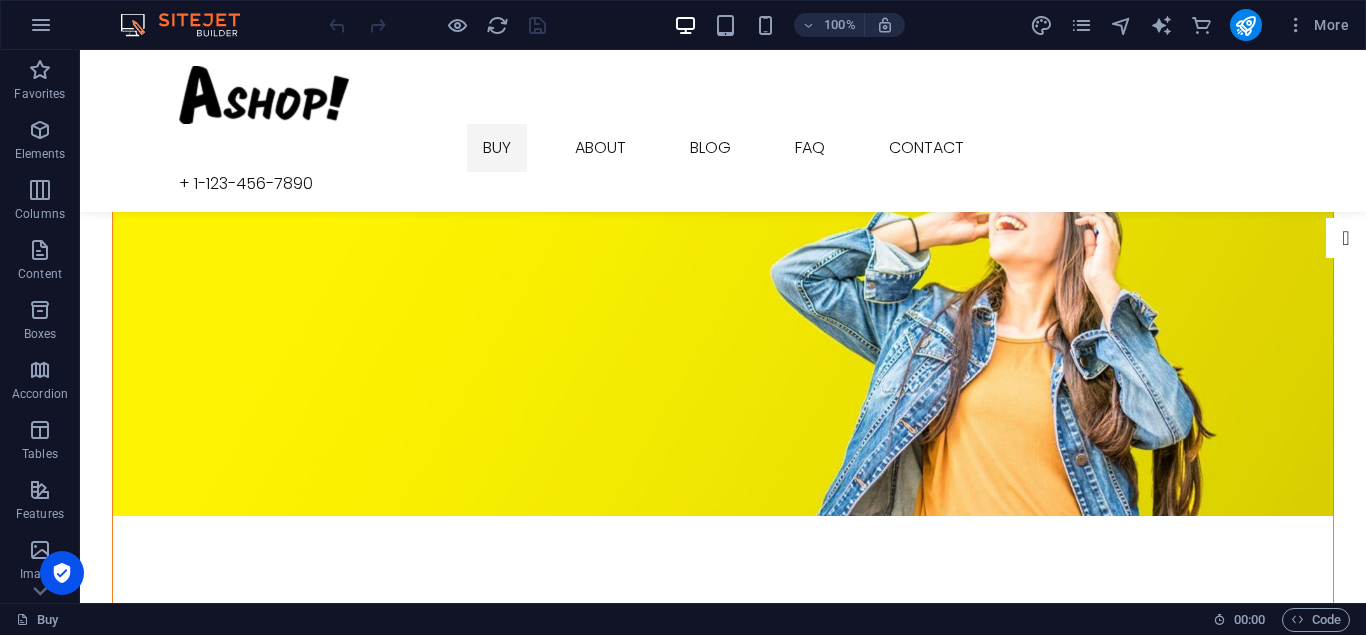 scroll, scrollTop: 0, scrollLeft: 0, axis: both 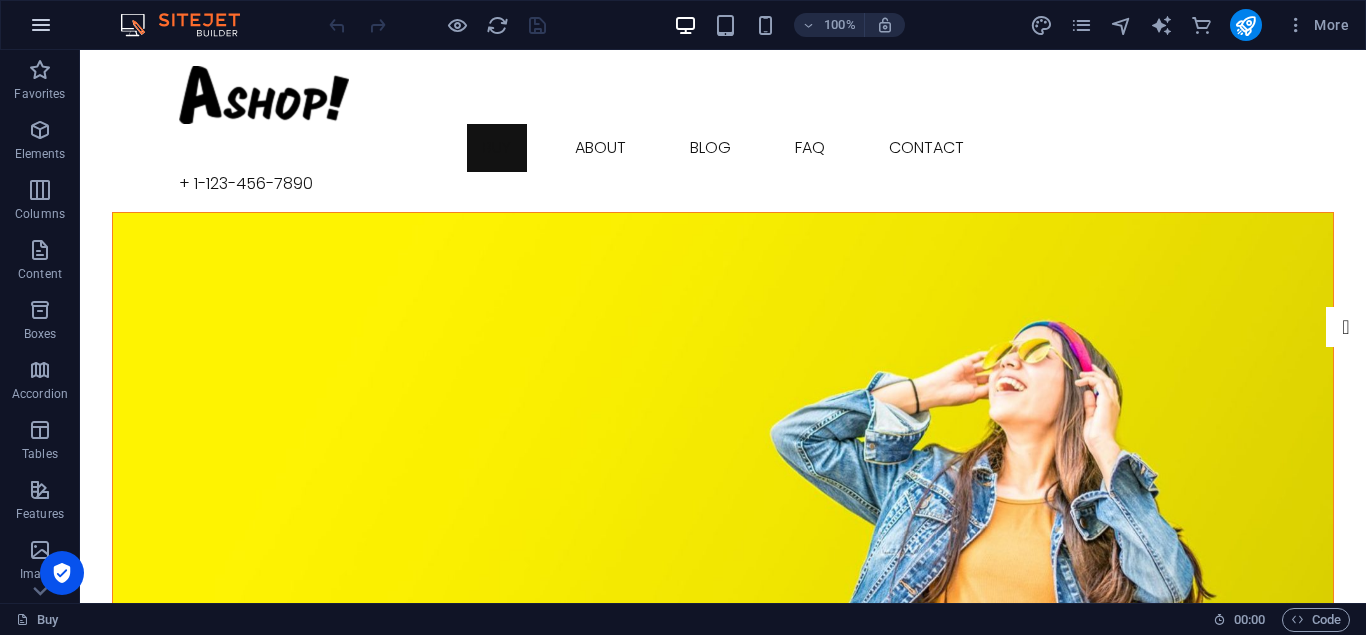click at bounding box center [41, 25] 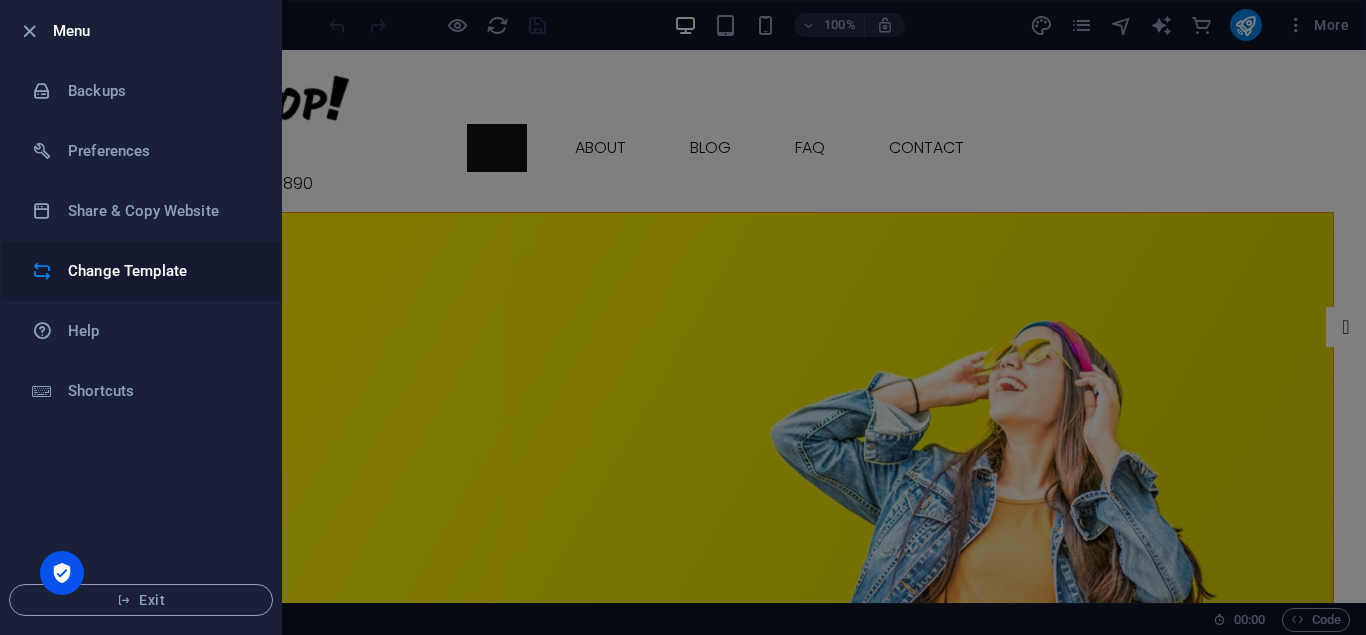 click on "Change Template" at bounding box center [160, 271] 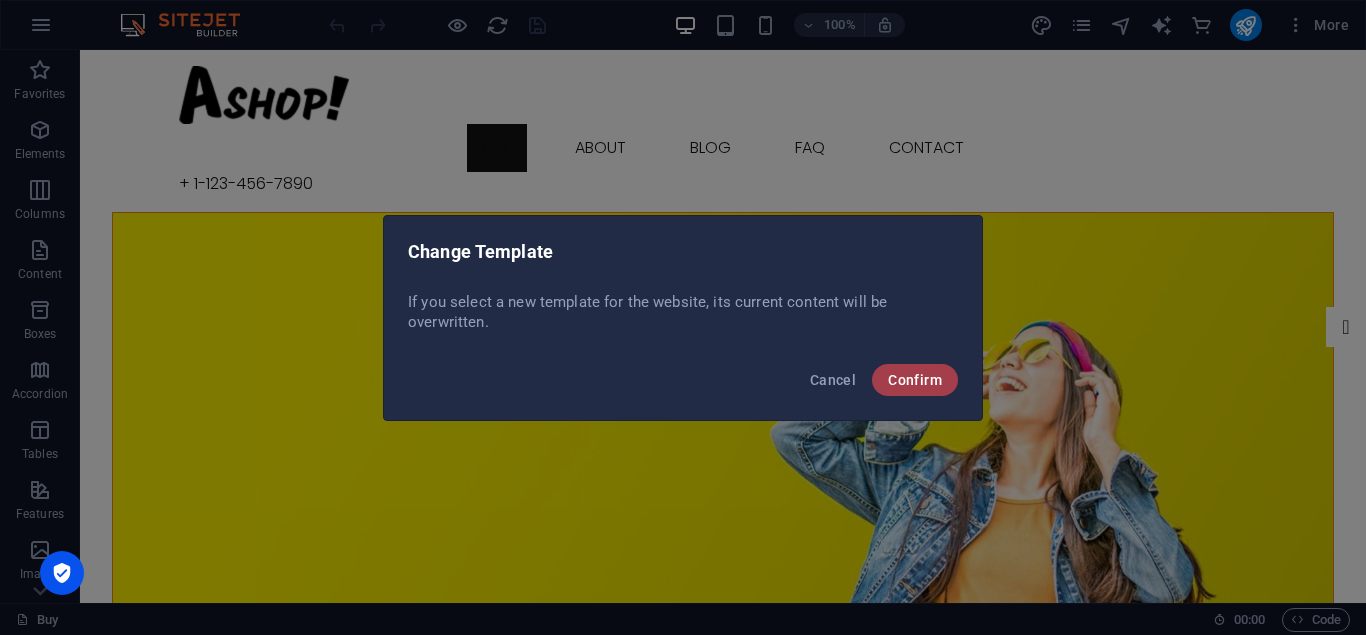 click on "Confirm" at bounding box center (915, 380) 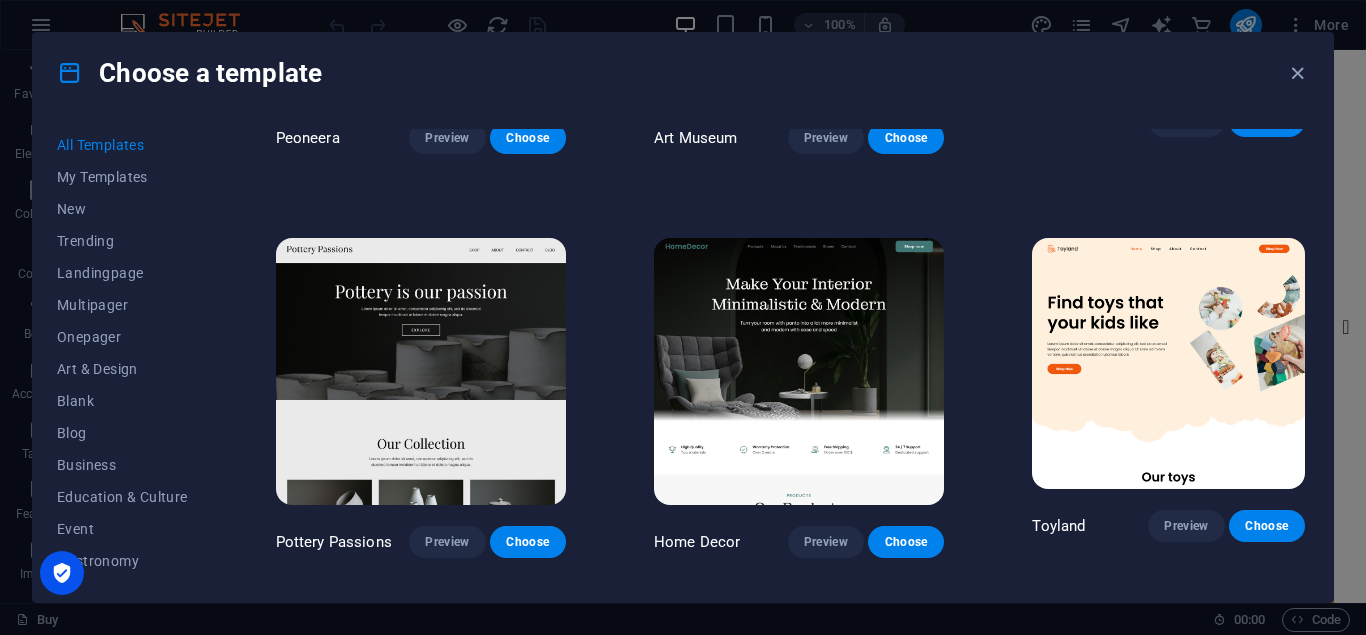scroll, scrollTop: 0, scrollLeft: 0, axis: both 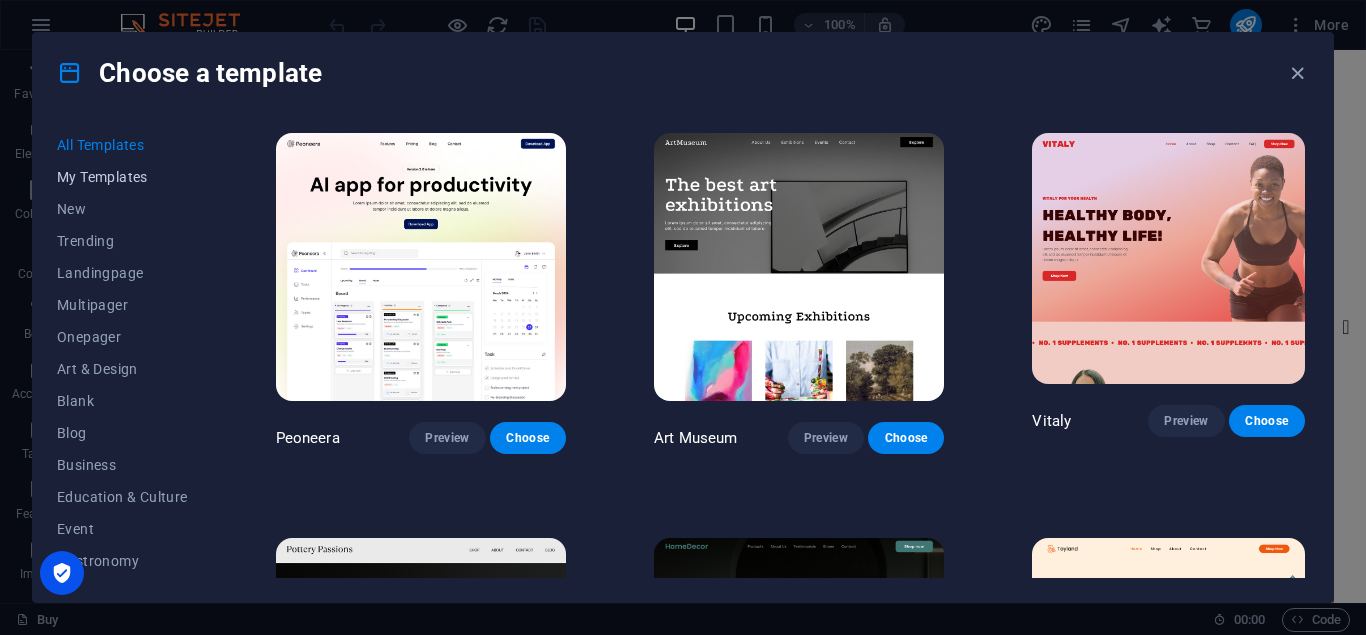 click on "My Templates" at bounding box center (122, 177) 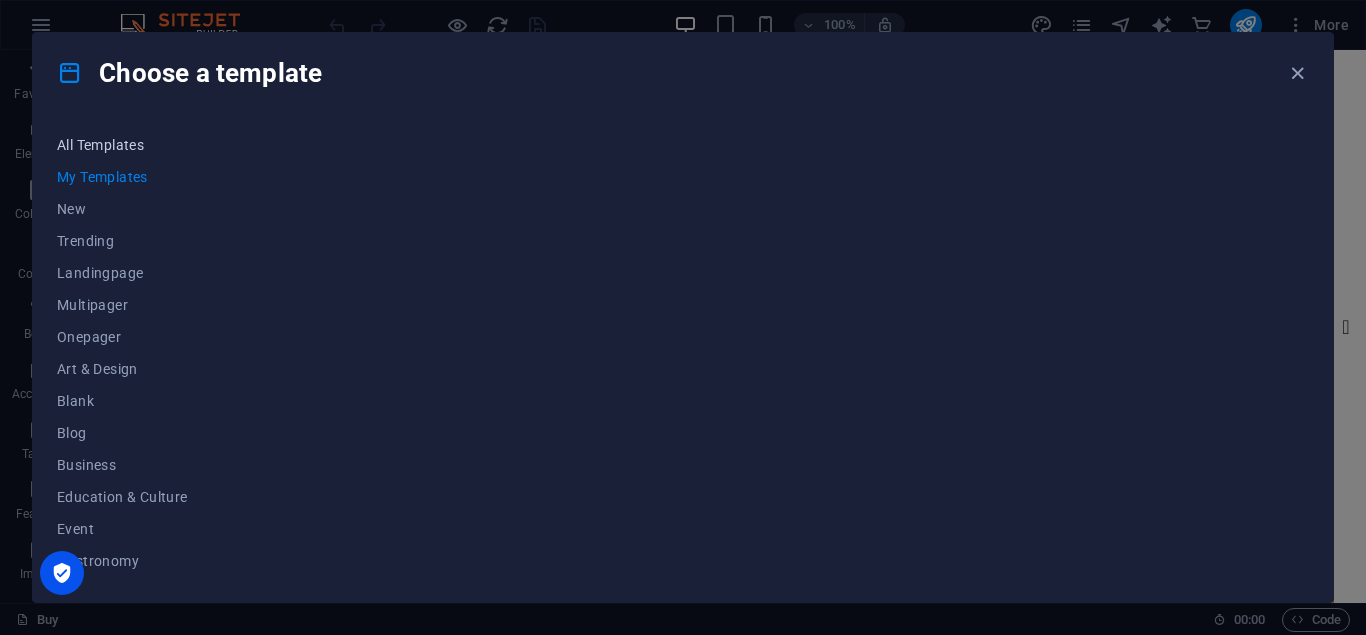click on "All Templates" at bounding box center [122, 145] 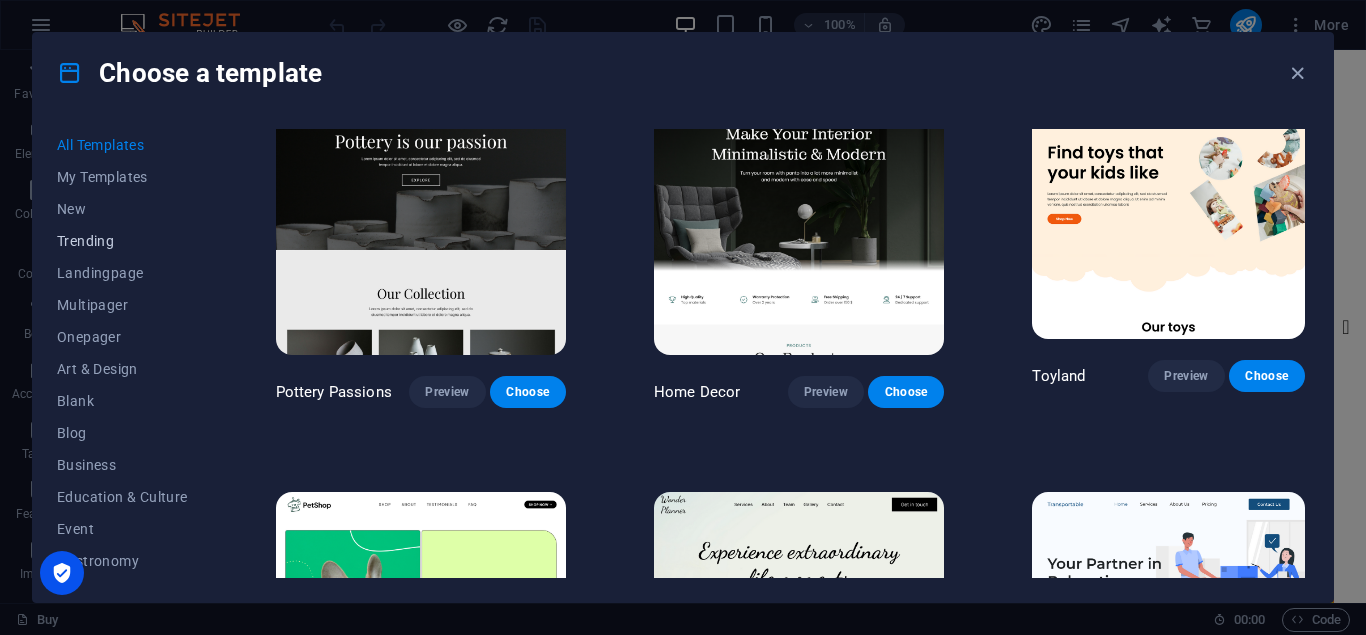 scroll, scrollTop: 300, scrollLeft: 0, axis: vertical 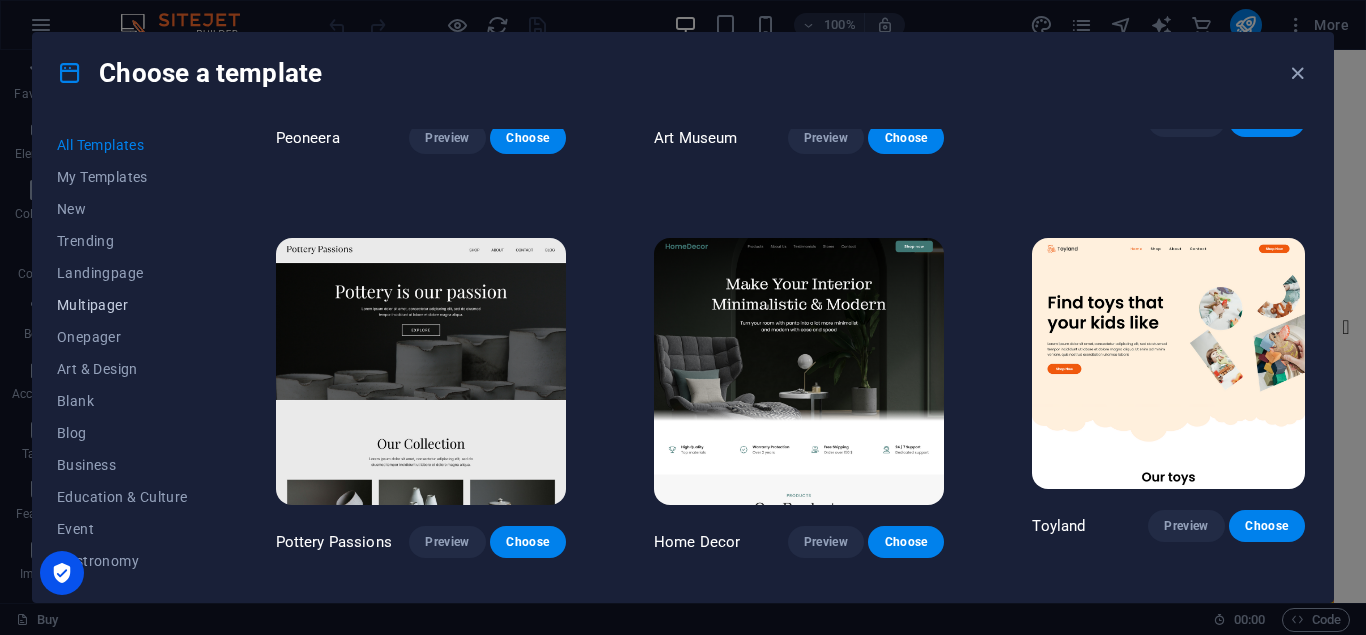 click on "Multipager" at bounding box center (122, 305) 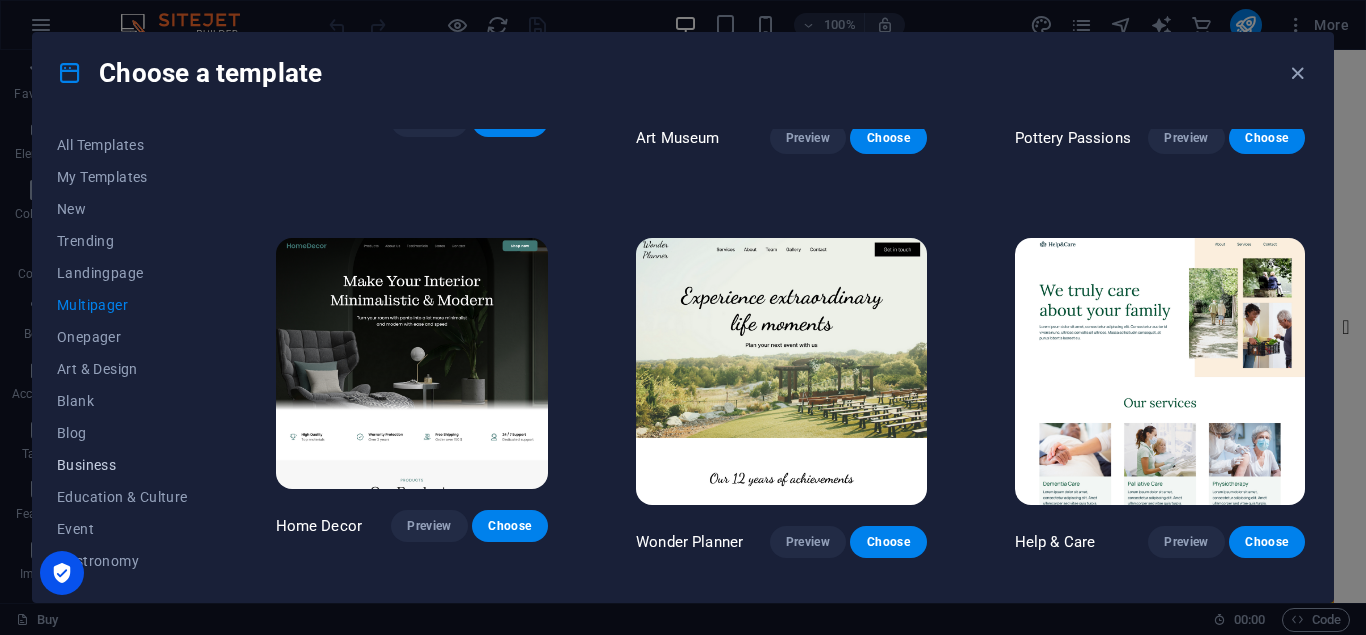 click on "Business" at bounding box center (122, 465) 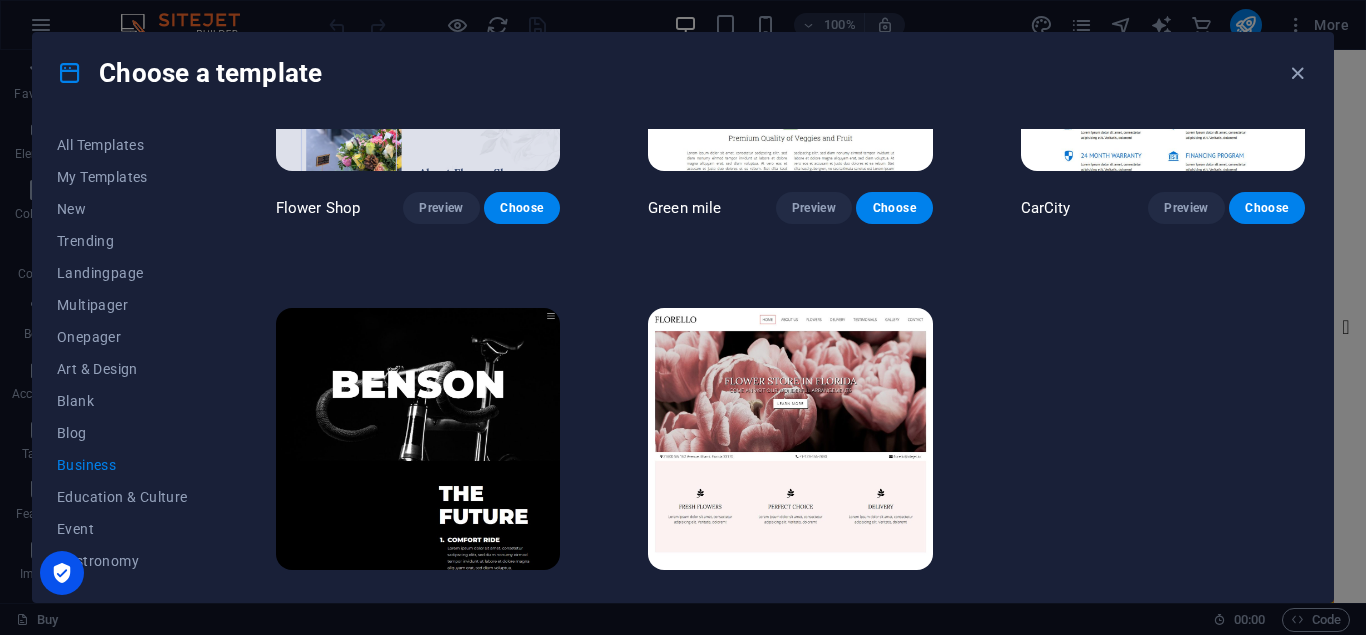 scroll, scrollTop: 669, scrollLeft: 0, axis: vertical 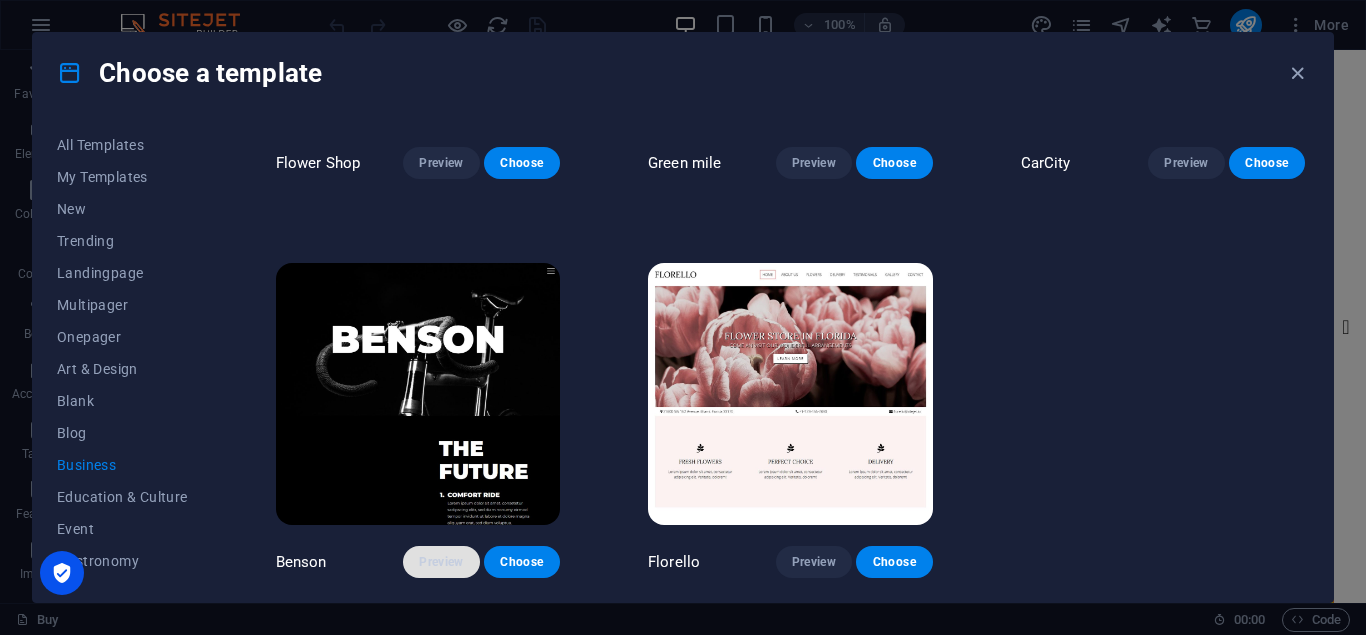 click on "Preview" at bounding box center [441, 562] 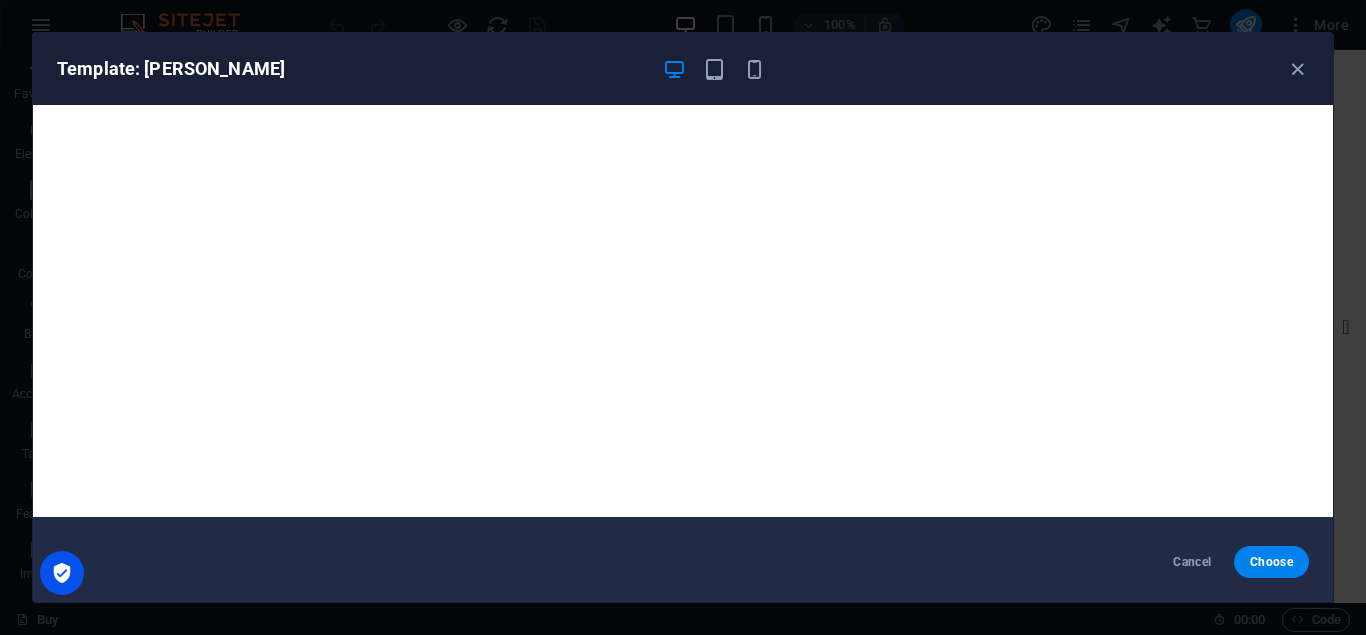scroll, scrollTop: 0, scrollLeft: 0, axis: both 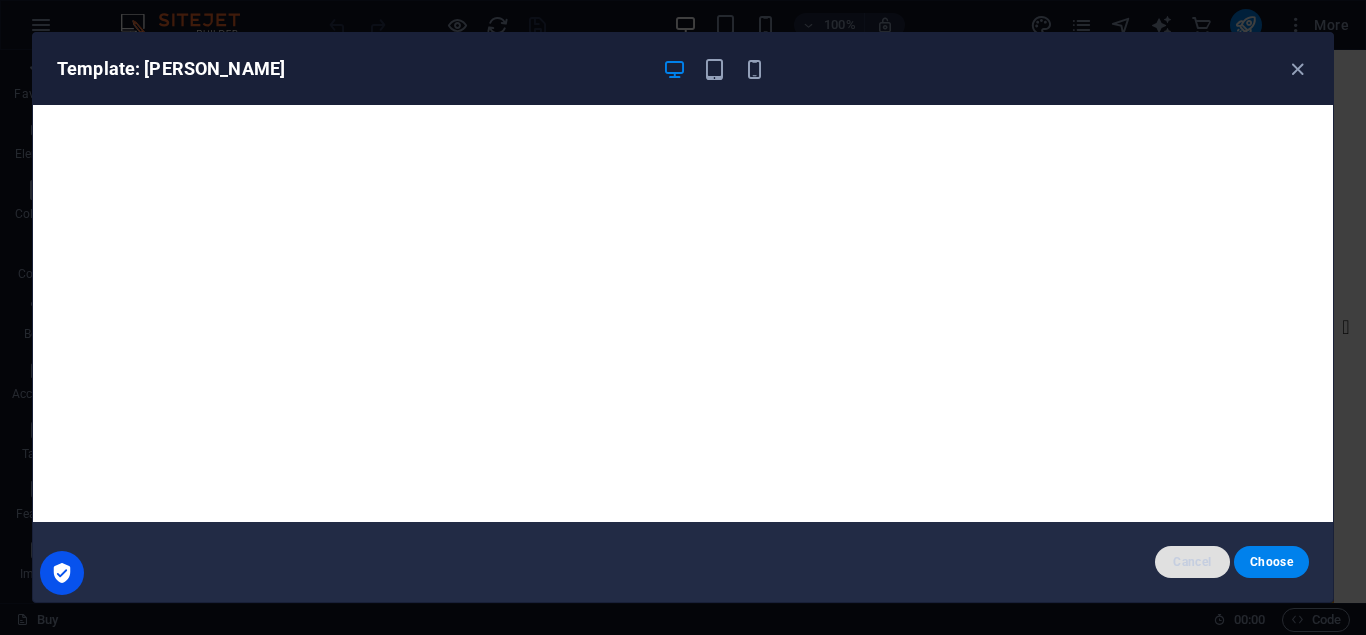 click on "Cancel" at bounding box center (1192, 562) 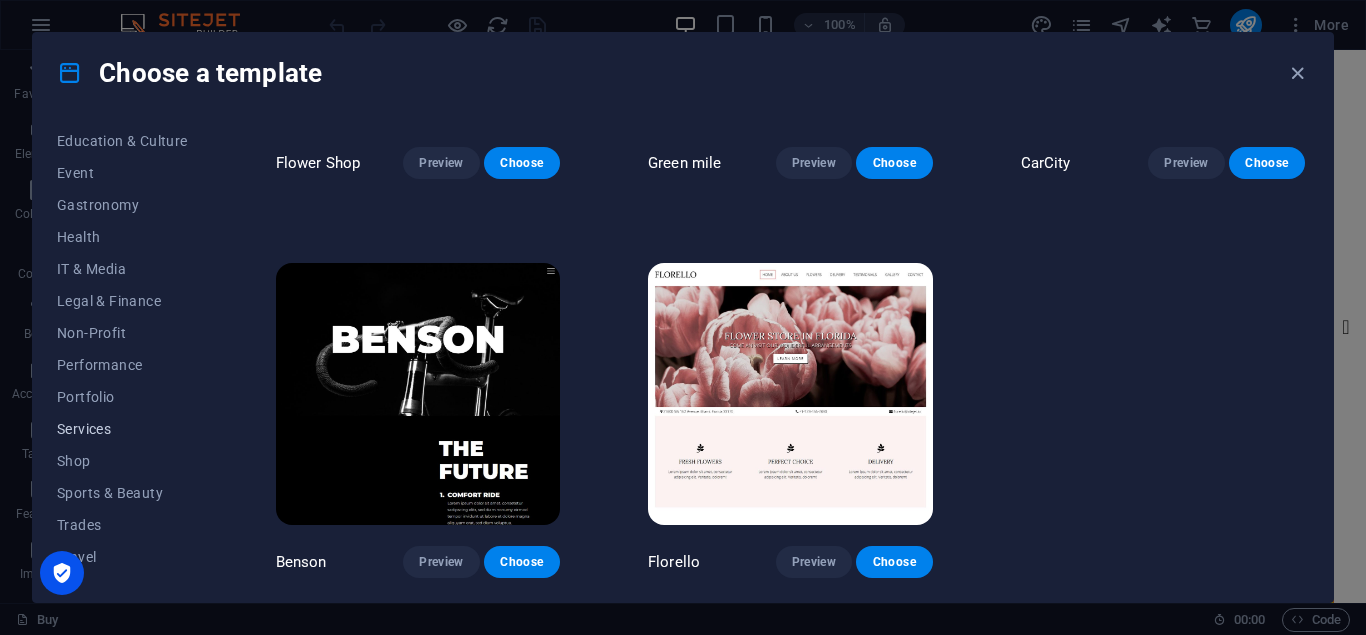 scroll, scrollTop: 383, scrollLeft: 0, axis: vertical 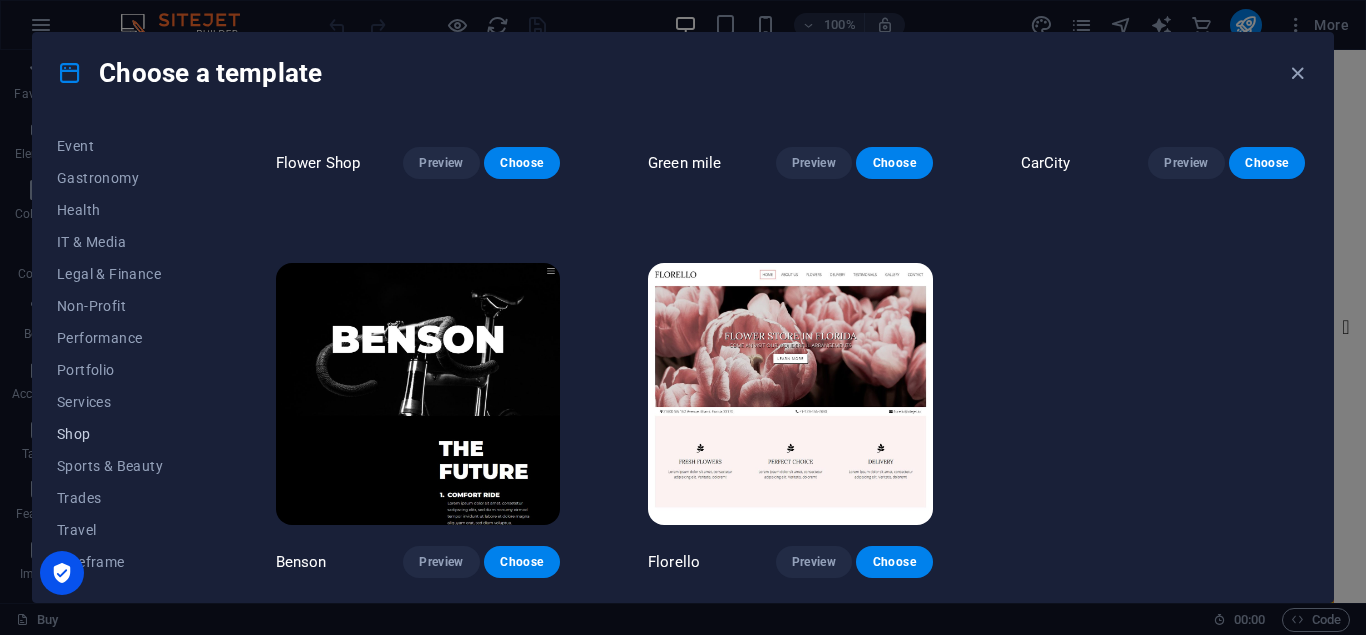 click on "Shop" at bounding box center [122, 434] 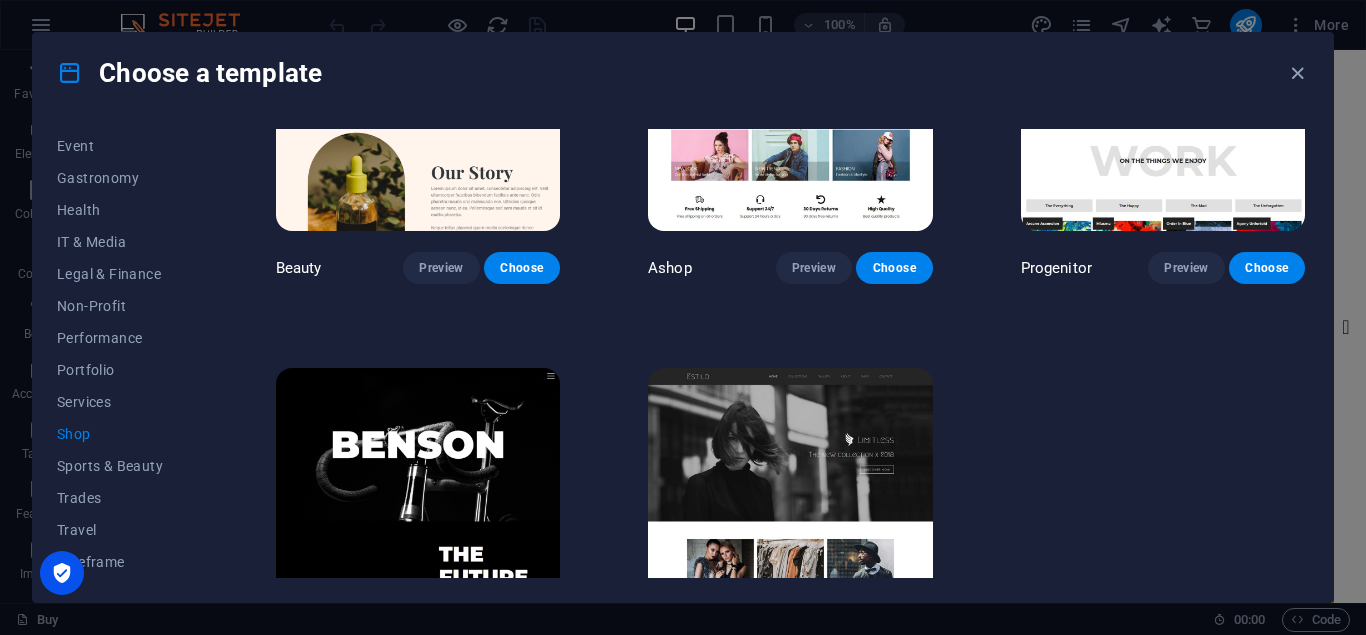 scroll, scrollTop: 918, scrollLeft: 0, axis: vertical 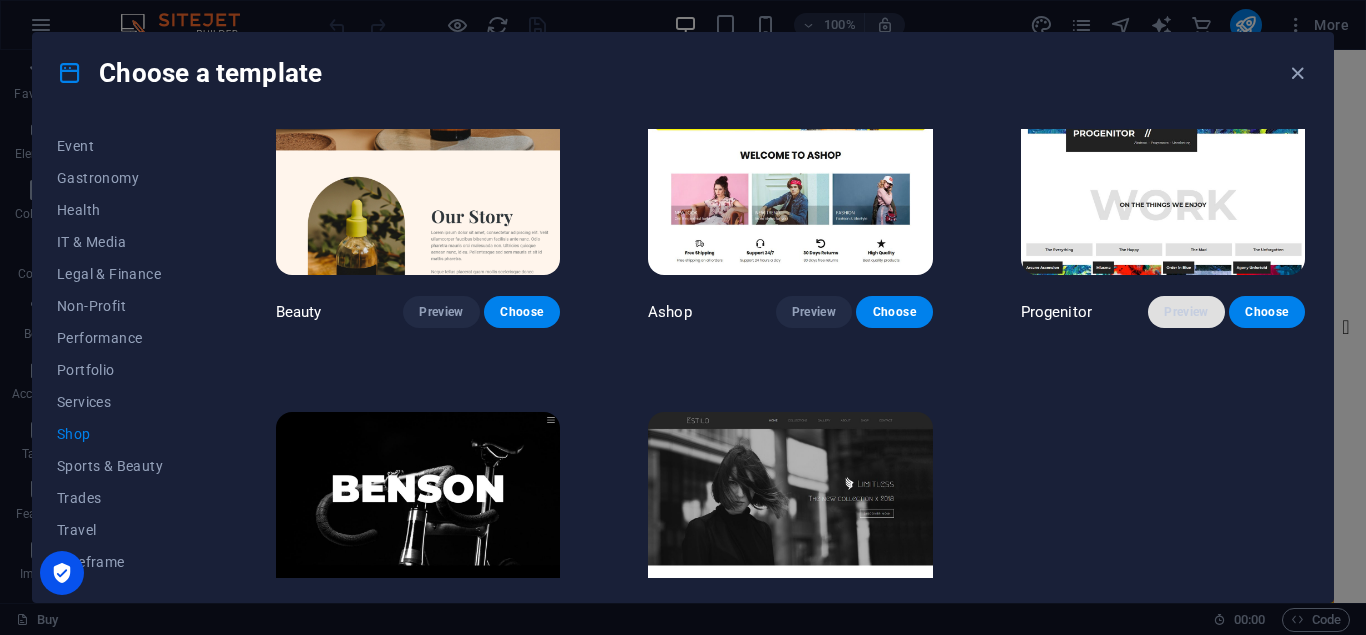 click on "Preview" at bounding box center (1186, 312) 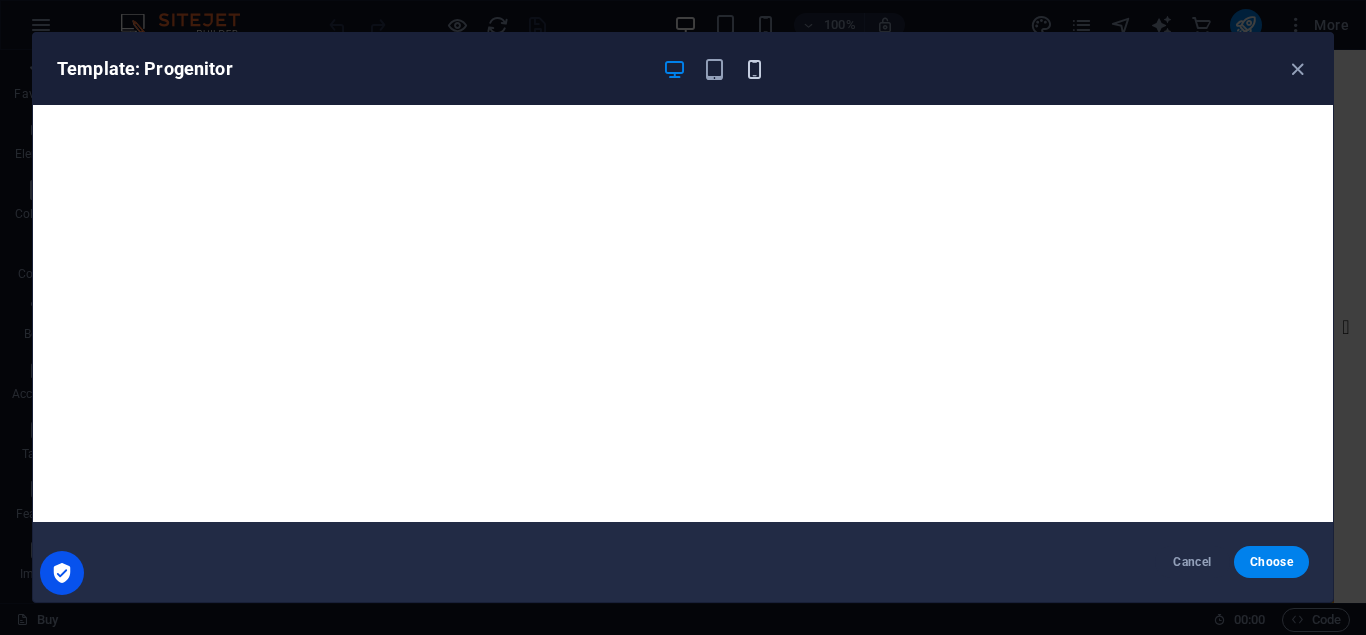 click at bounding box center [754, 69] 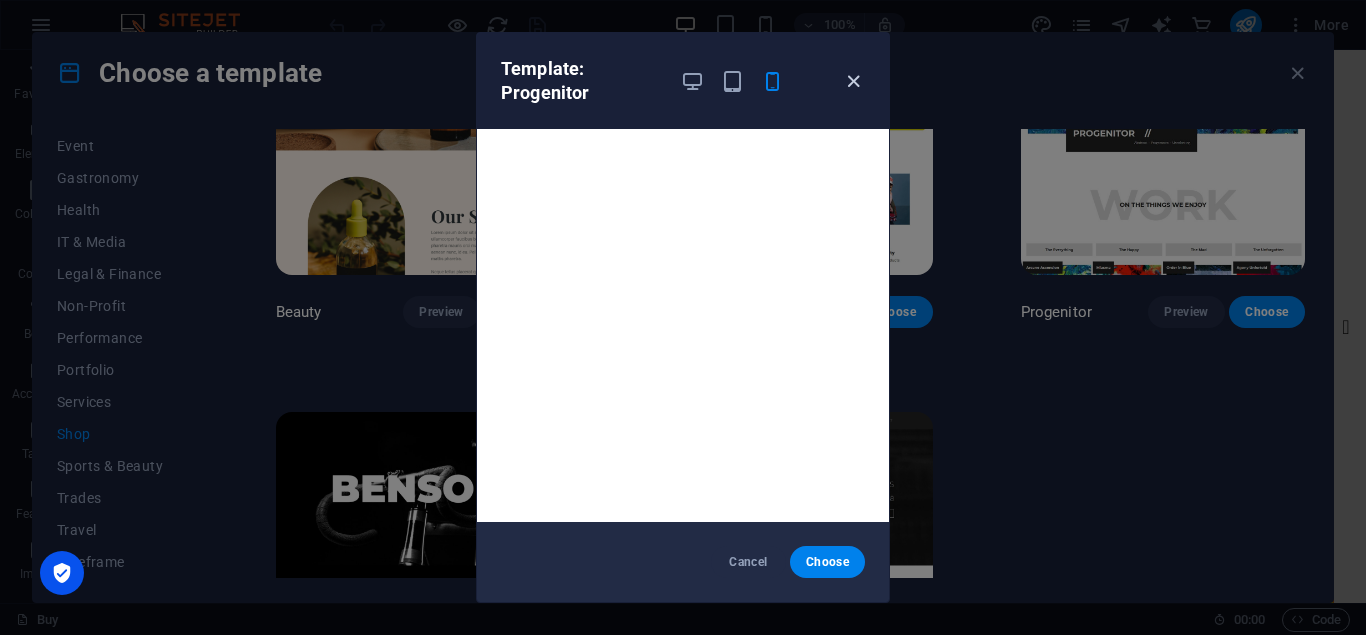 click at bounding box center [853, 81] 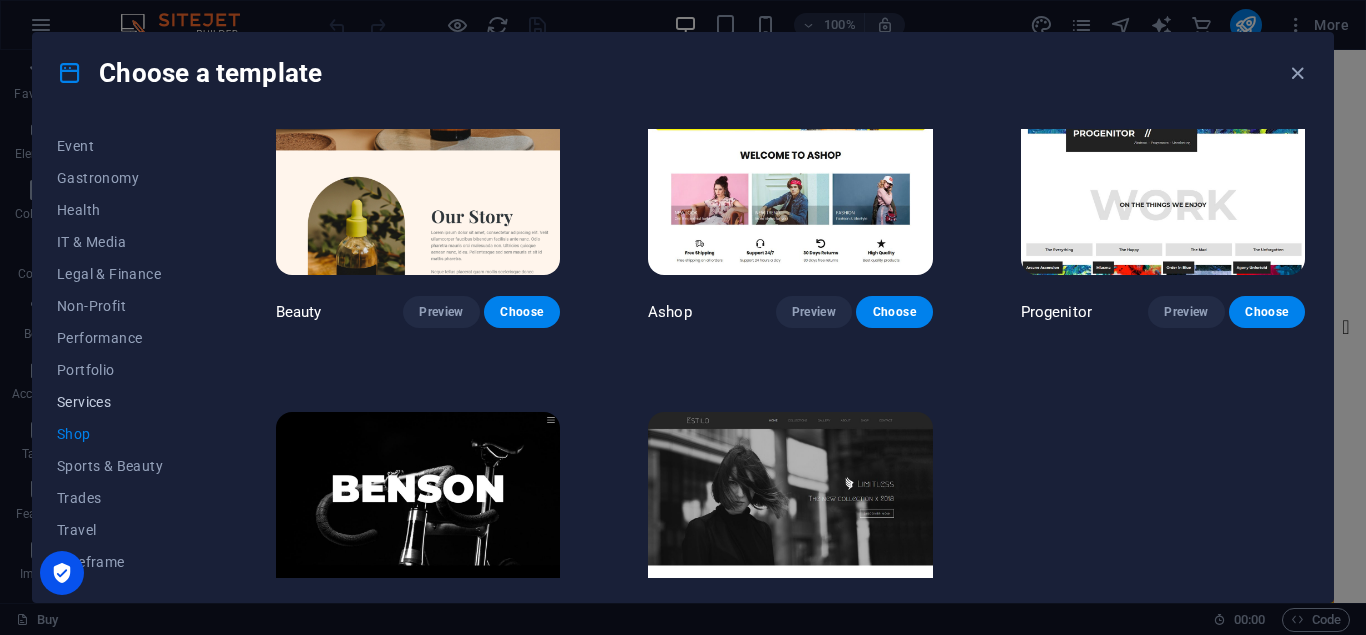 click on "Services" at bounding box center (122, 402) 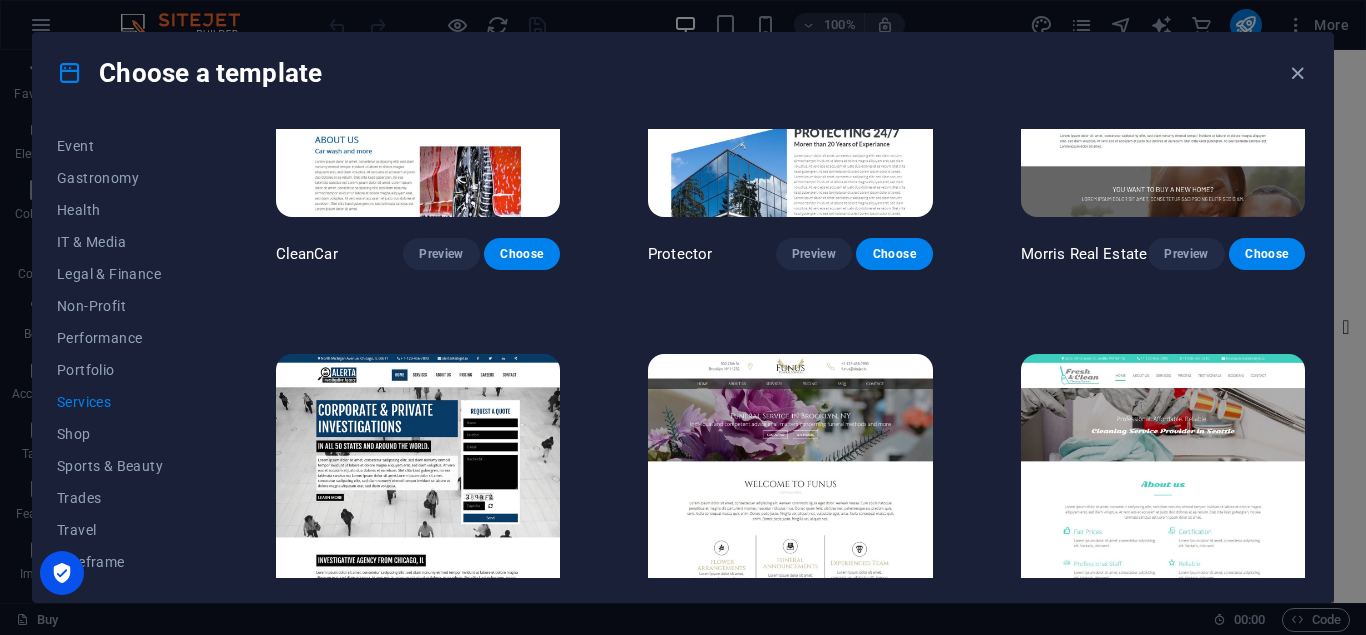 scroll, scrollTop: 1374, scrollLeft: 0, axis: vertical 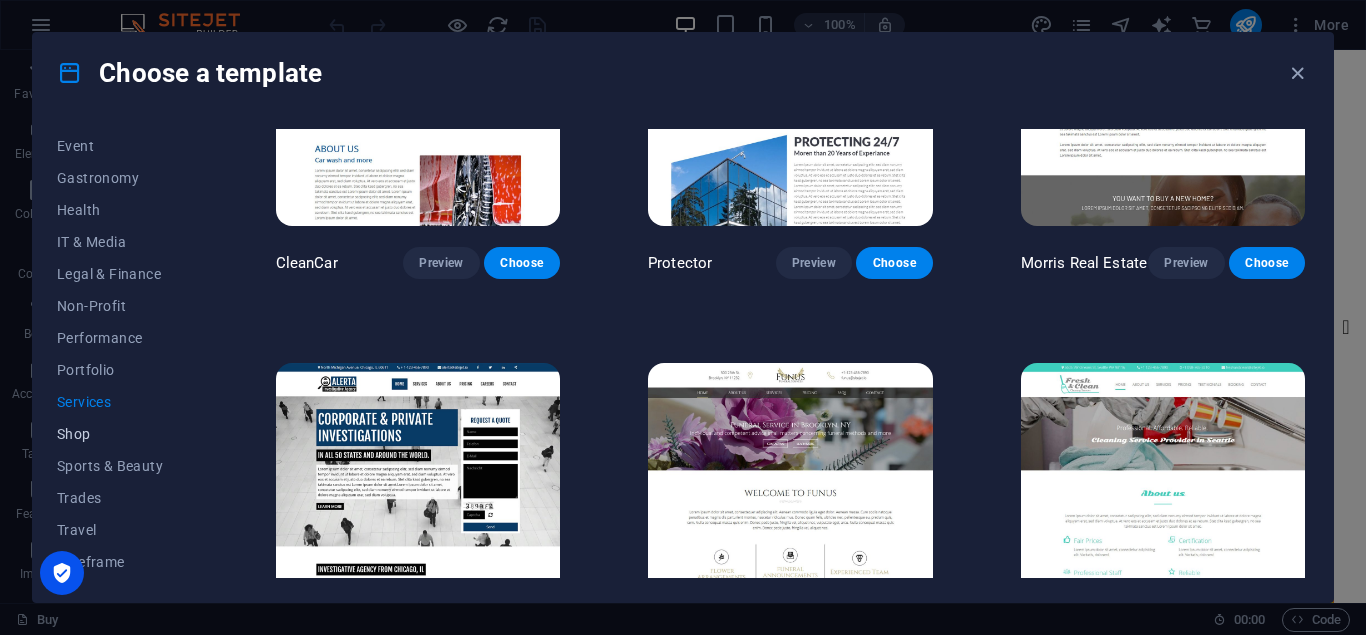 click on "Shop" at bounding box center [122, 434] 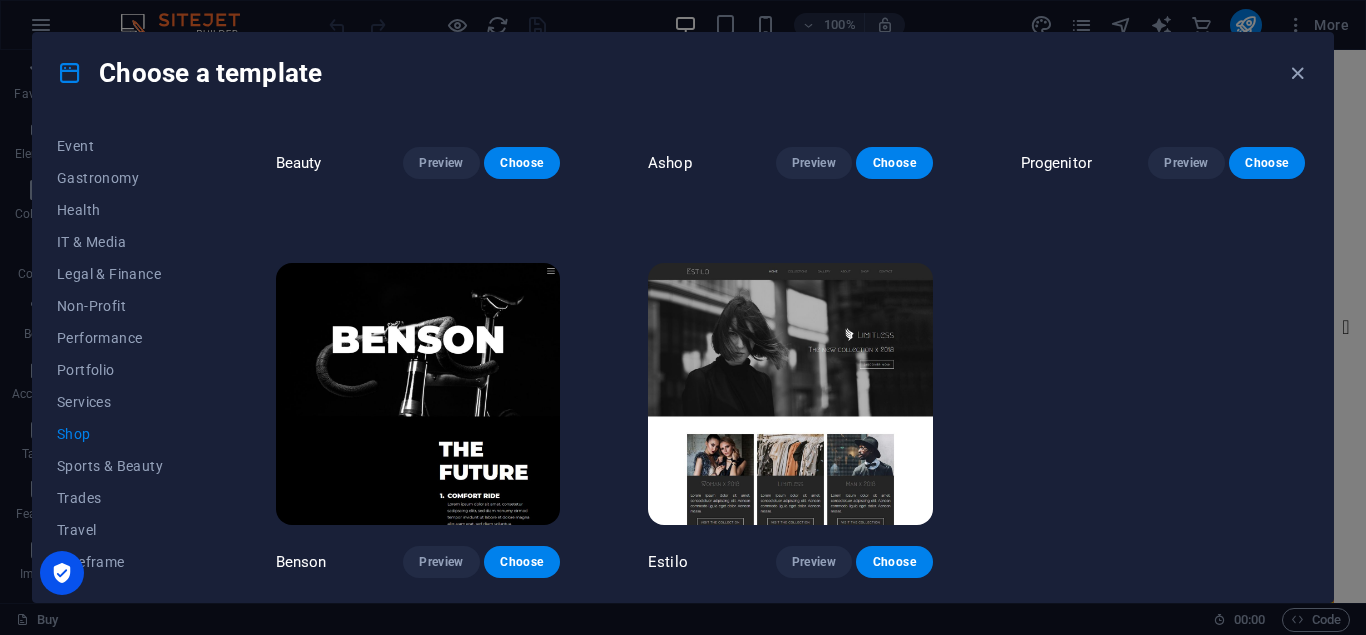 scroll, scrollTop: 1068, scrollLeft: 0, axis: vertical 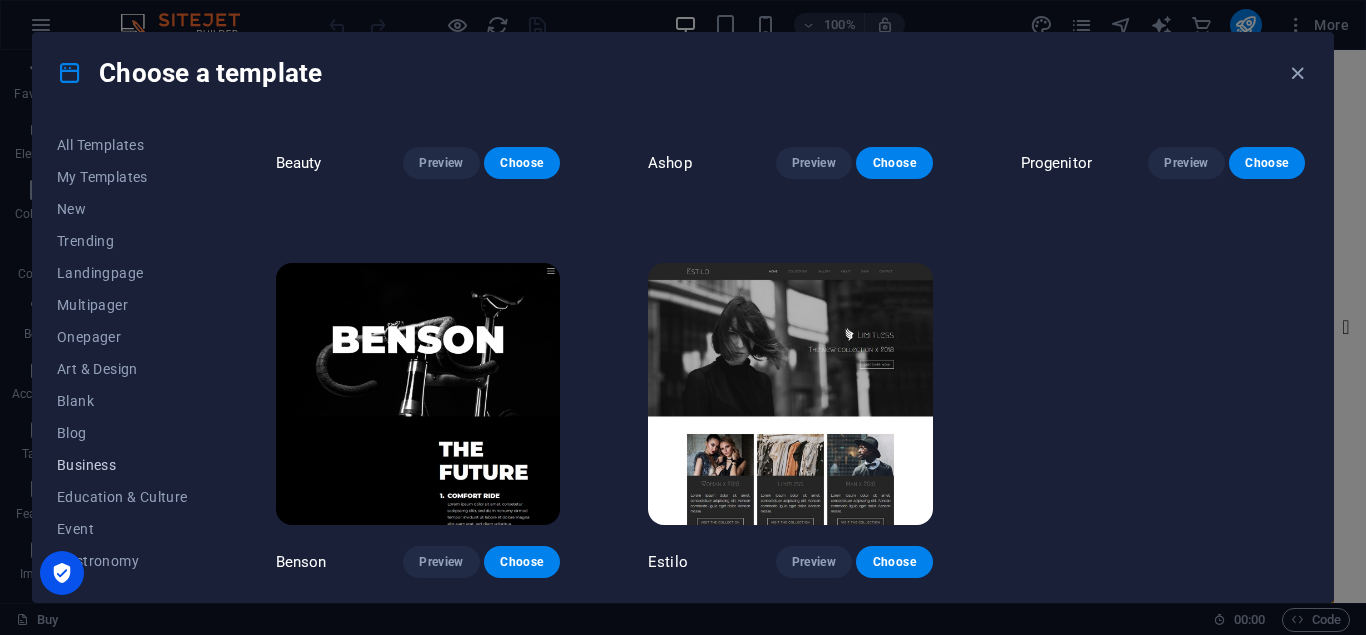 click on "Business" at bounding box center (122, 465) 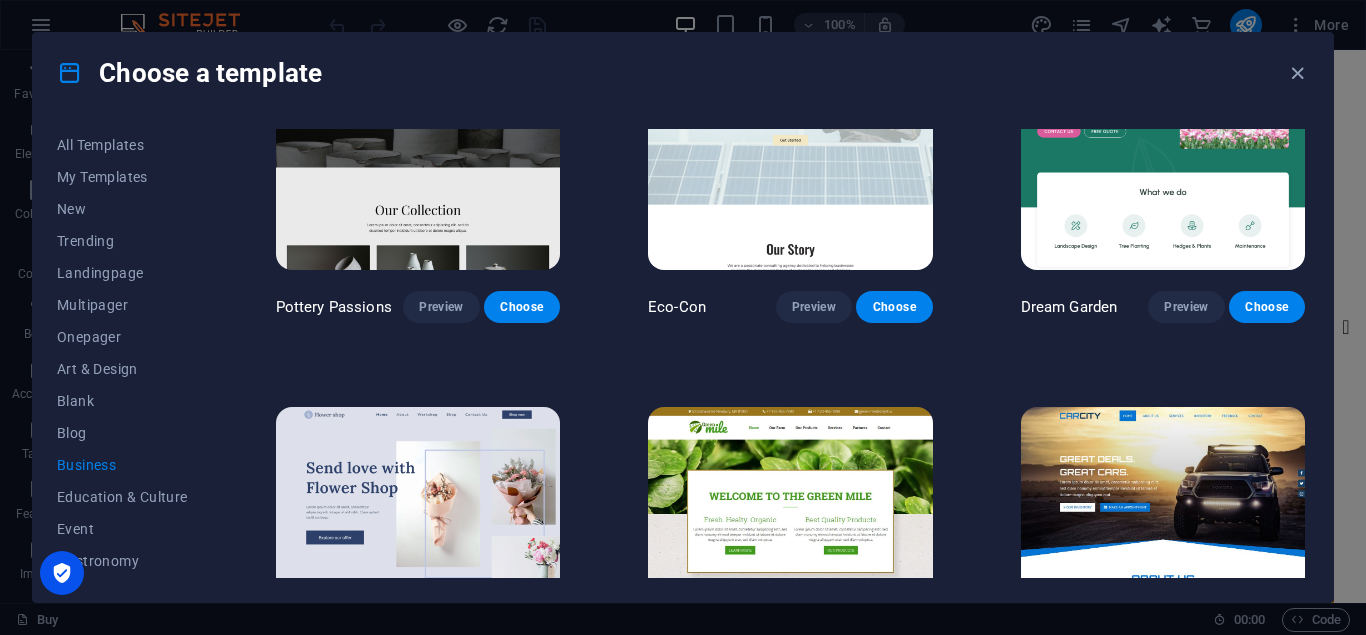 scroll, scrollTop: 69, scrollLeft: 0, axis: vertical 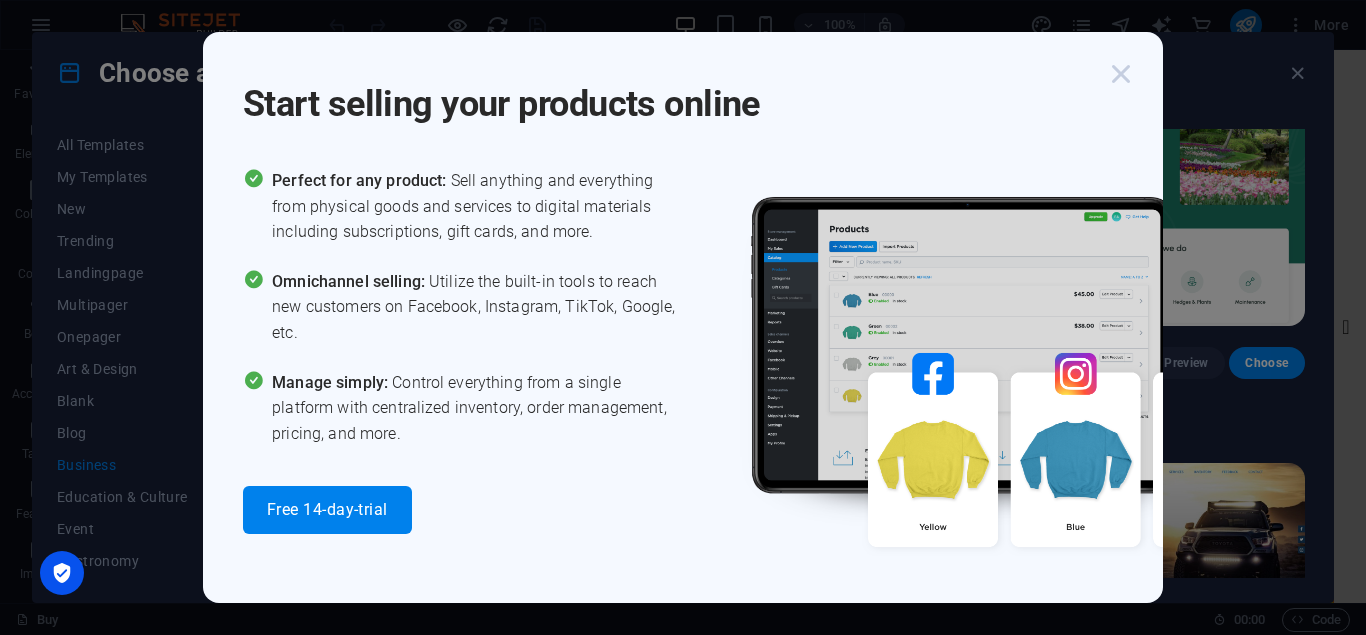 click at bounding box center (1121, 74) 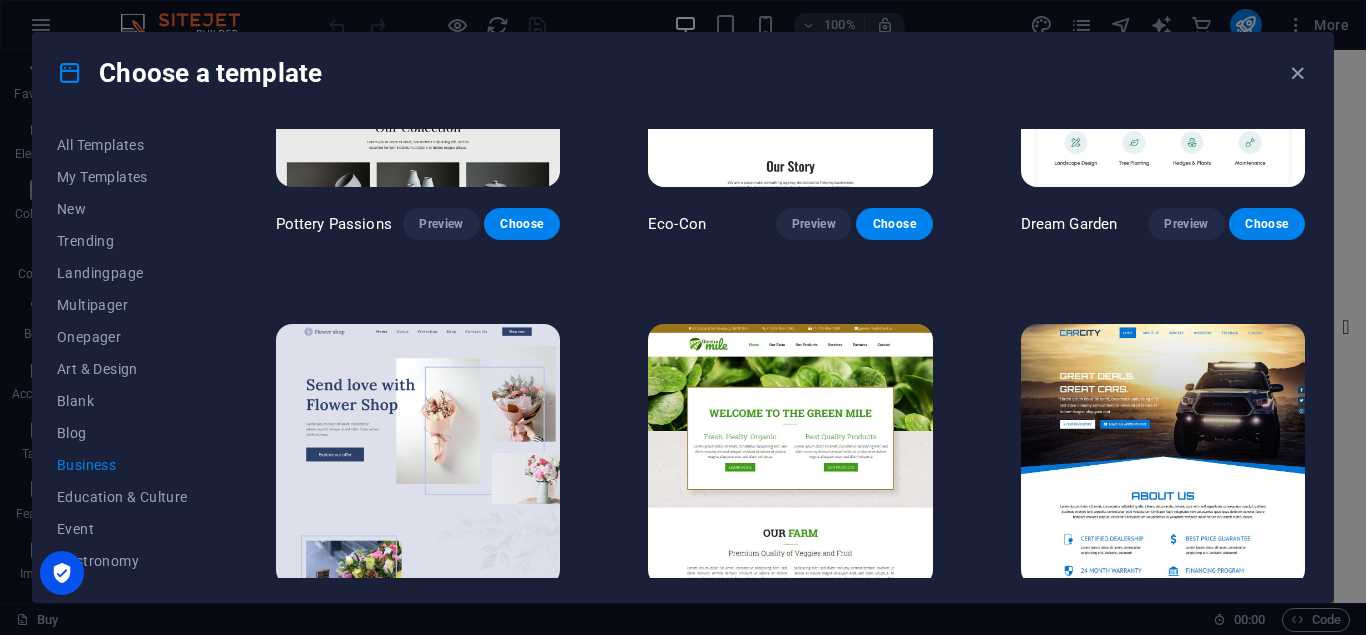 scroll, scrollTop: 0, scrollLeft: 0, axis: both 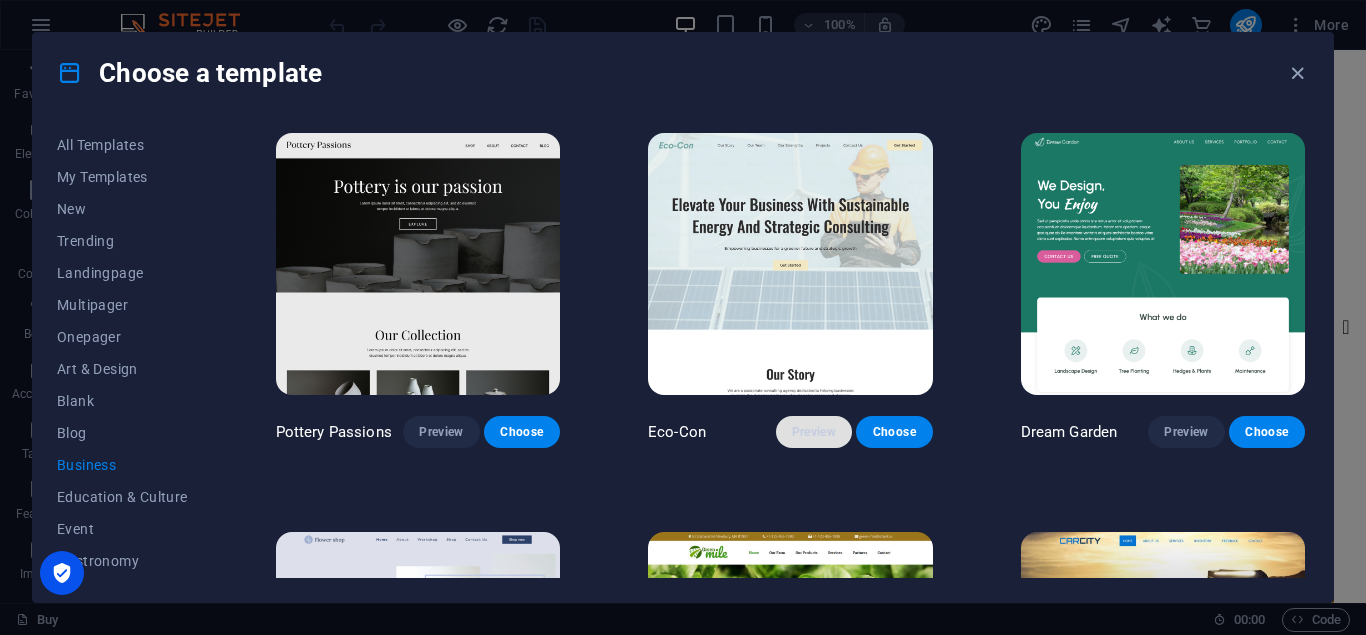 click on "Preview" at bounding box center (814, 432) 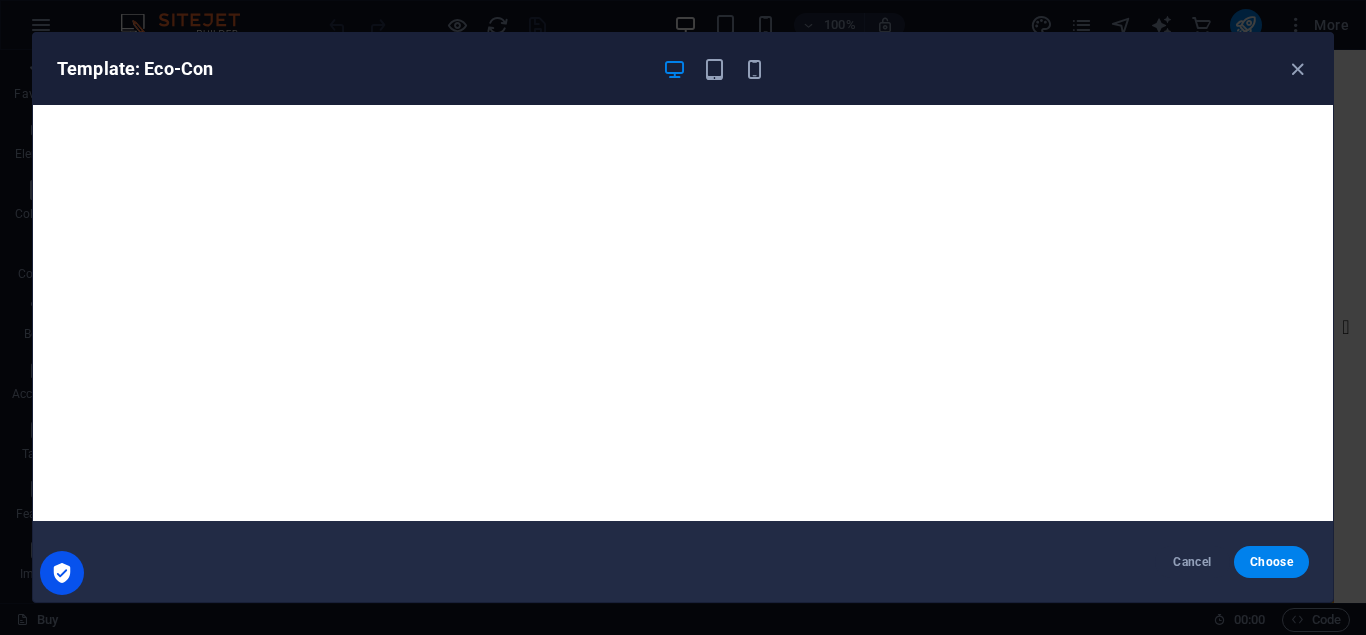 scroll, scrollTop: 0, scrollLeft: 0, axis: both 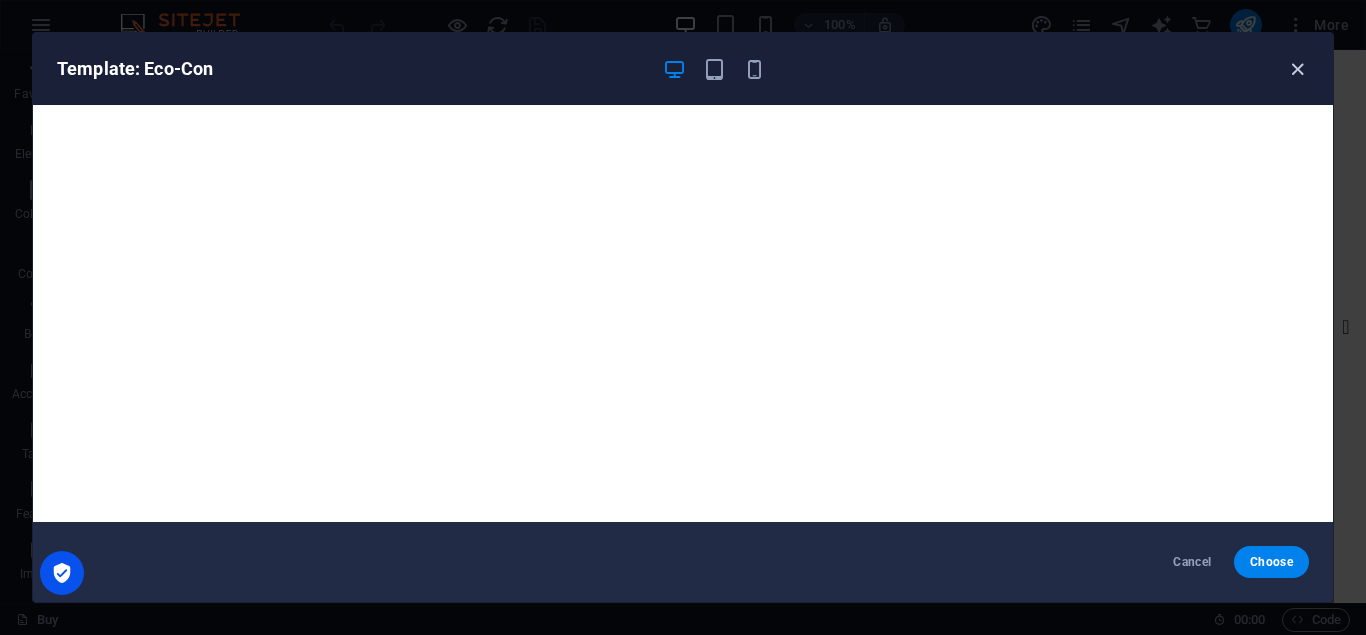 click at bounding box center [1297, 69] 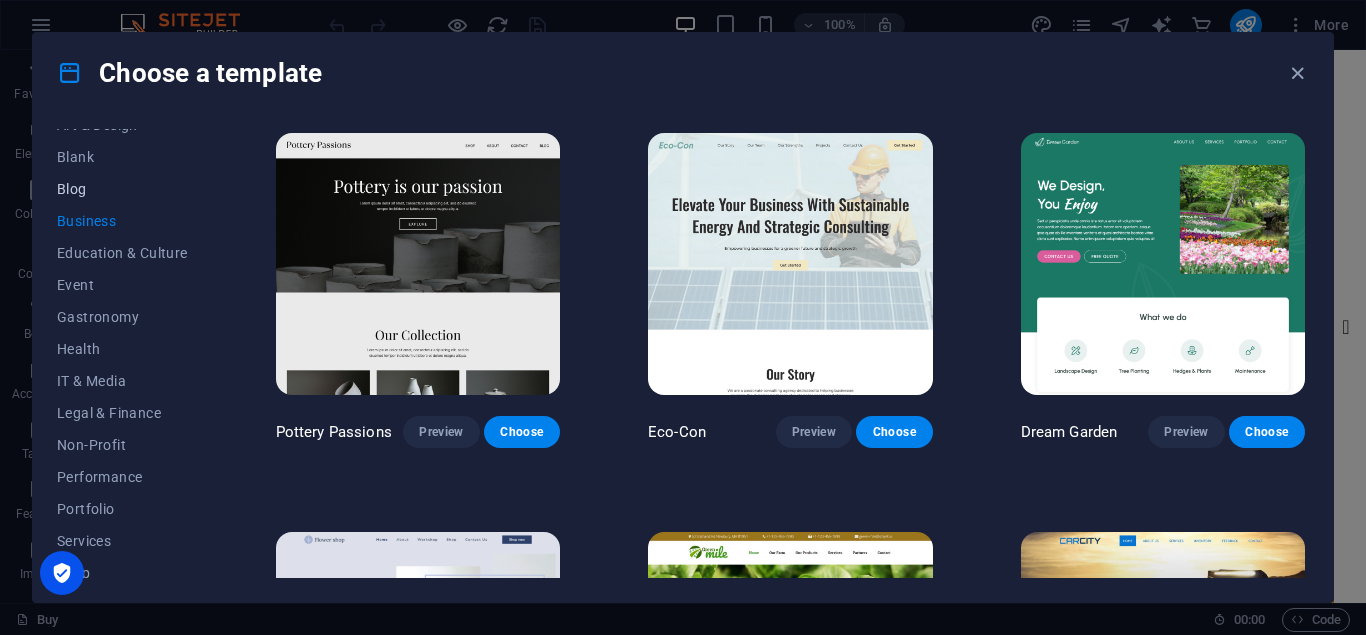 scroll, scrollTop: 300, scrollLeft: 0, axis: vertical 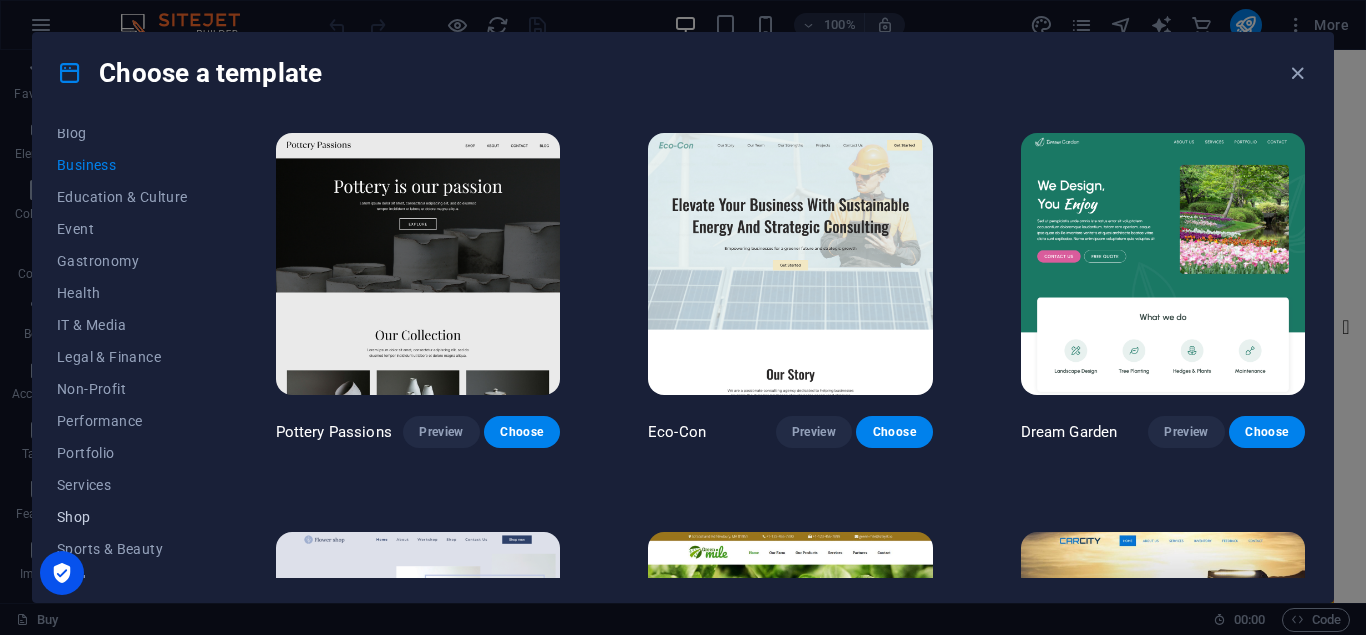click on "Shop" at bounding box center [122, 517] 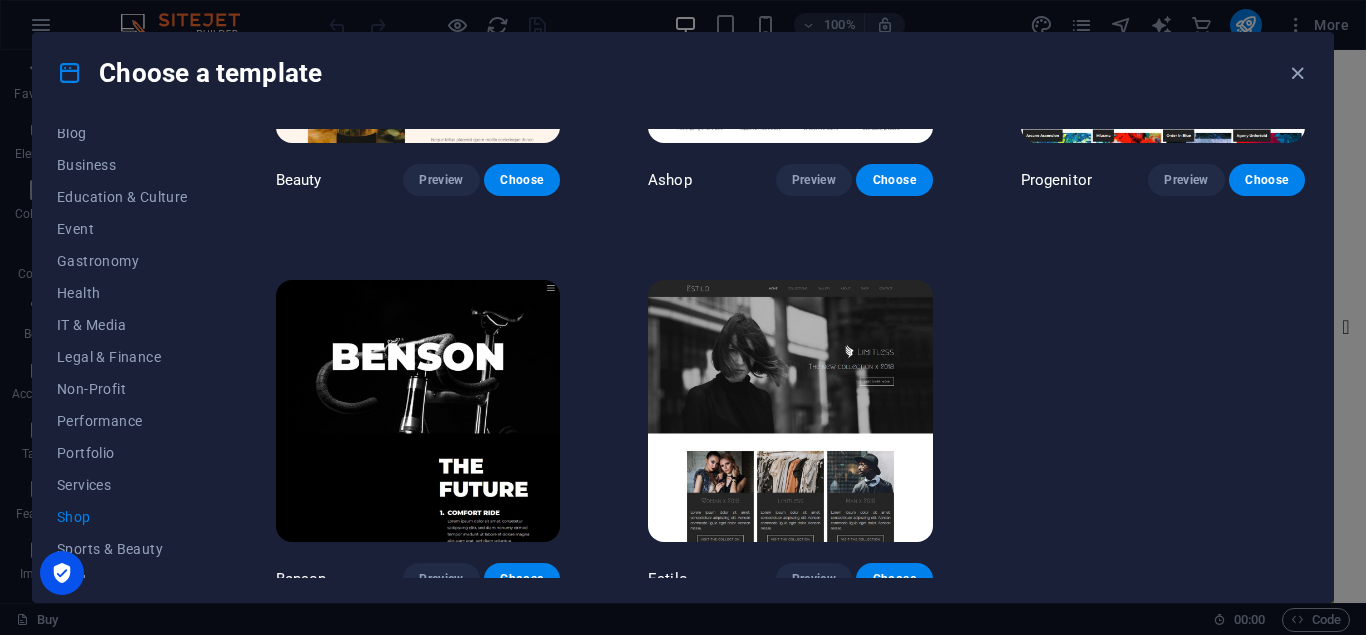 scroll, scrollTop: 1068, scrollLeft: 0, axis: vertical 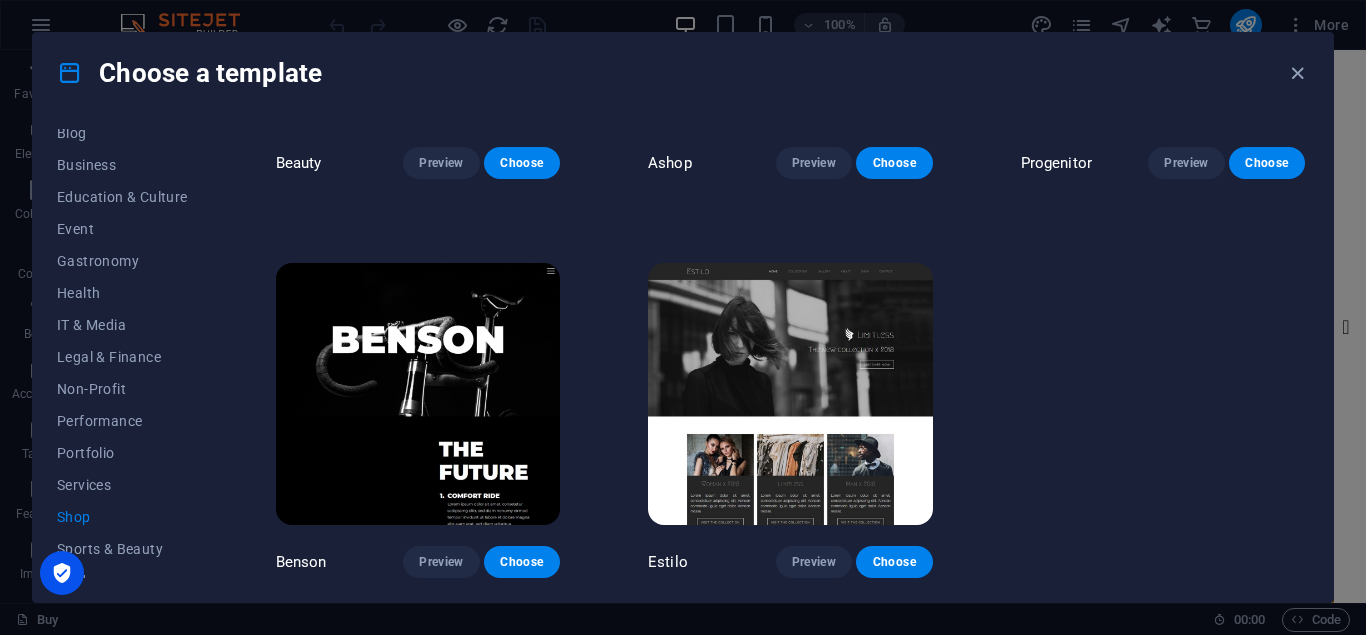 click on "Benson" at bounding box center [301, 562] 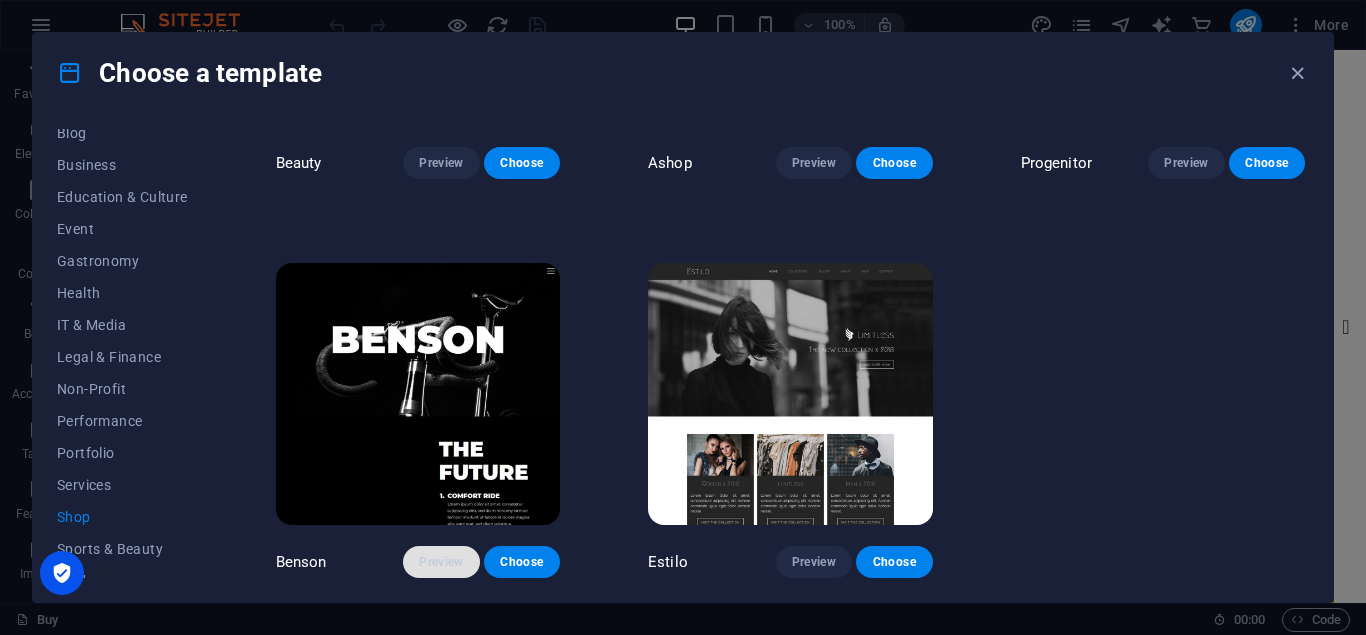 click on "Preview" at bounding box center (441, 562) 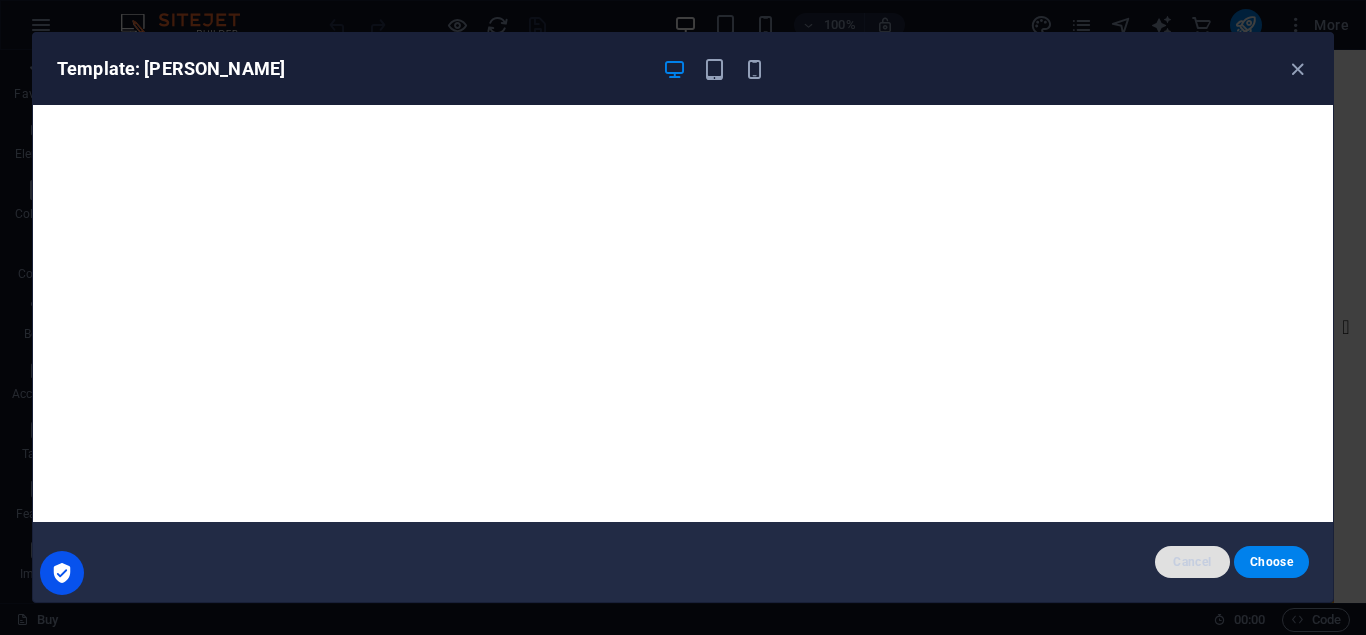 click on "Cancel" at bounding box center [1192, 562] 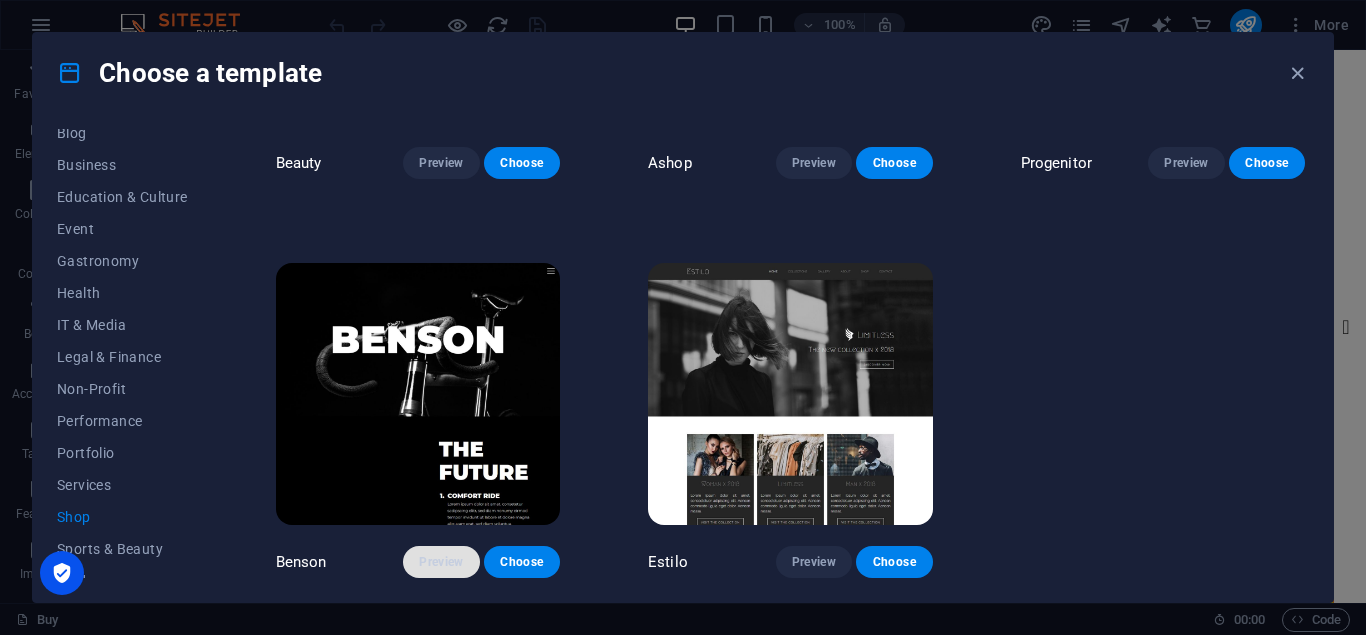 click on "Preview" at bounding box center [441, 562] 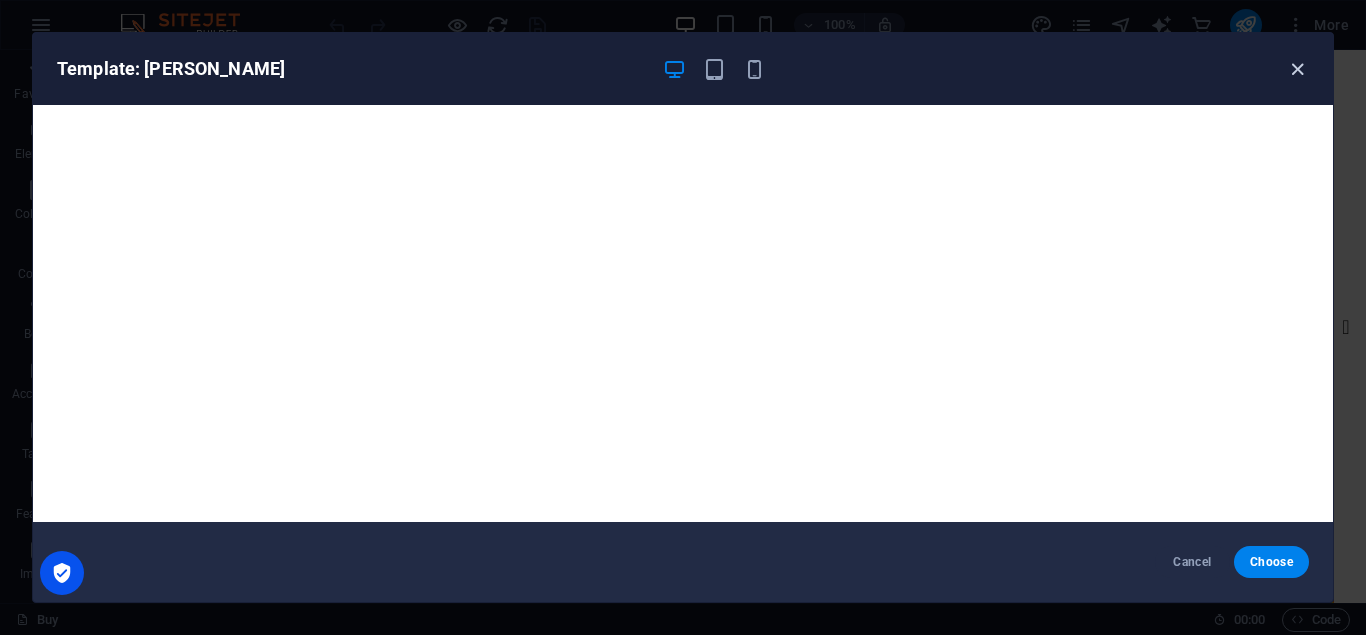 click at bounding box center [1297, 69] 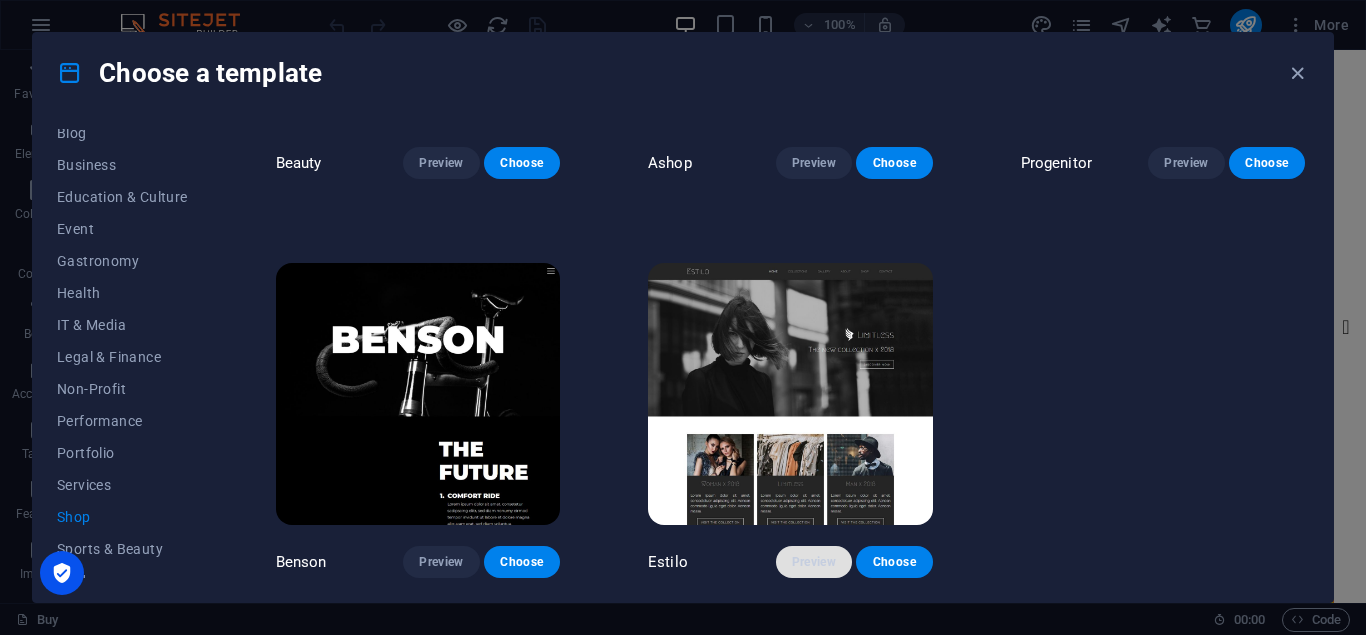 click on "Preview" at bounding box center [814, 562] 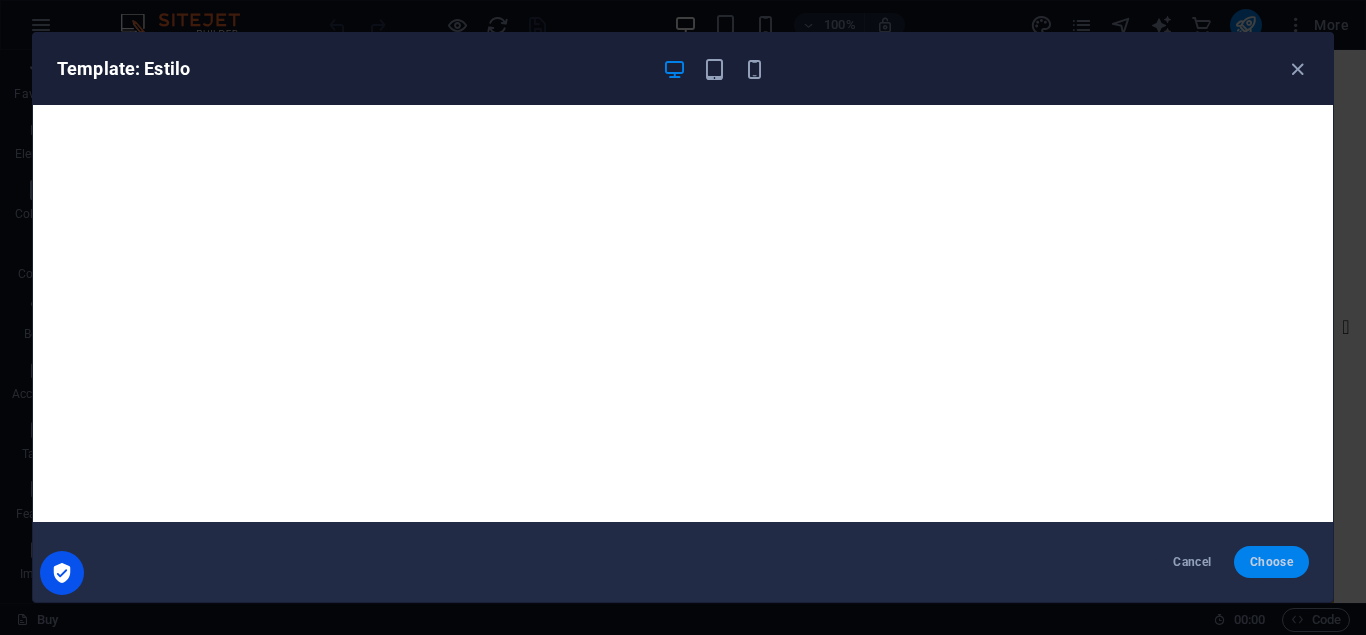 click on "Choose" at bounding box center [1271, 562] 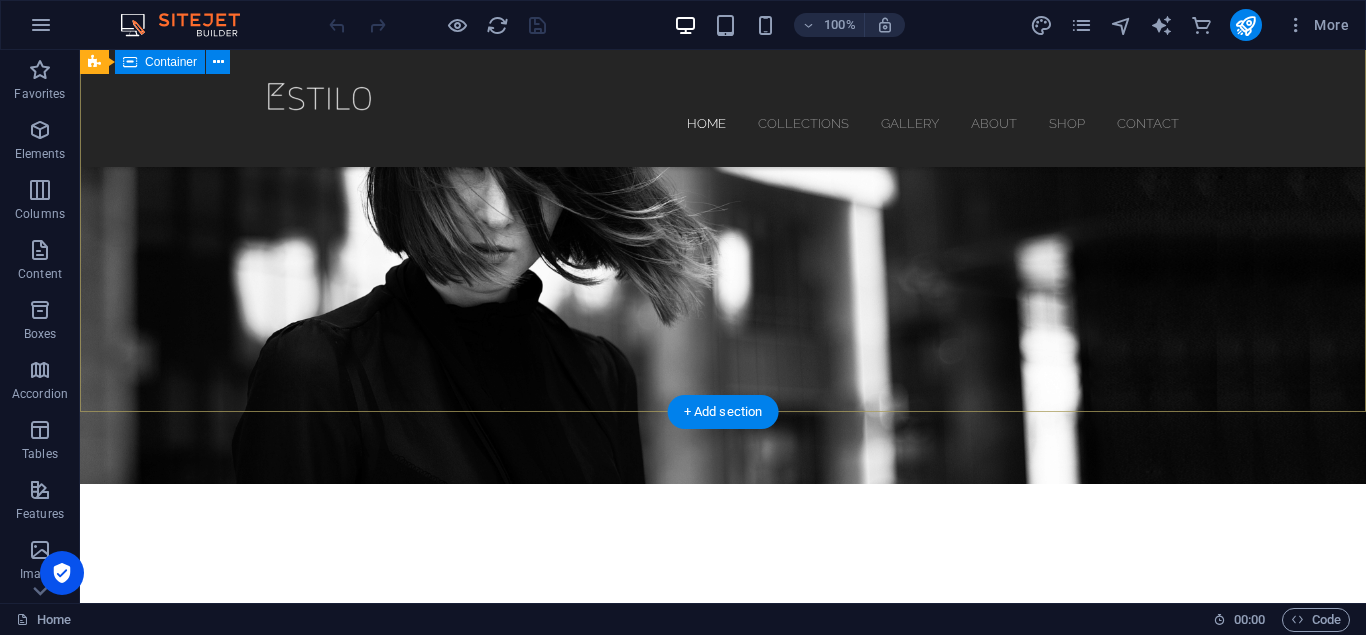 scroll, scrollTop: 0, scrollLeft: 0, axis: both 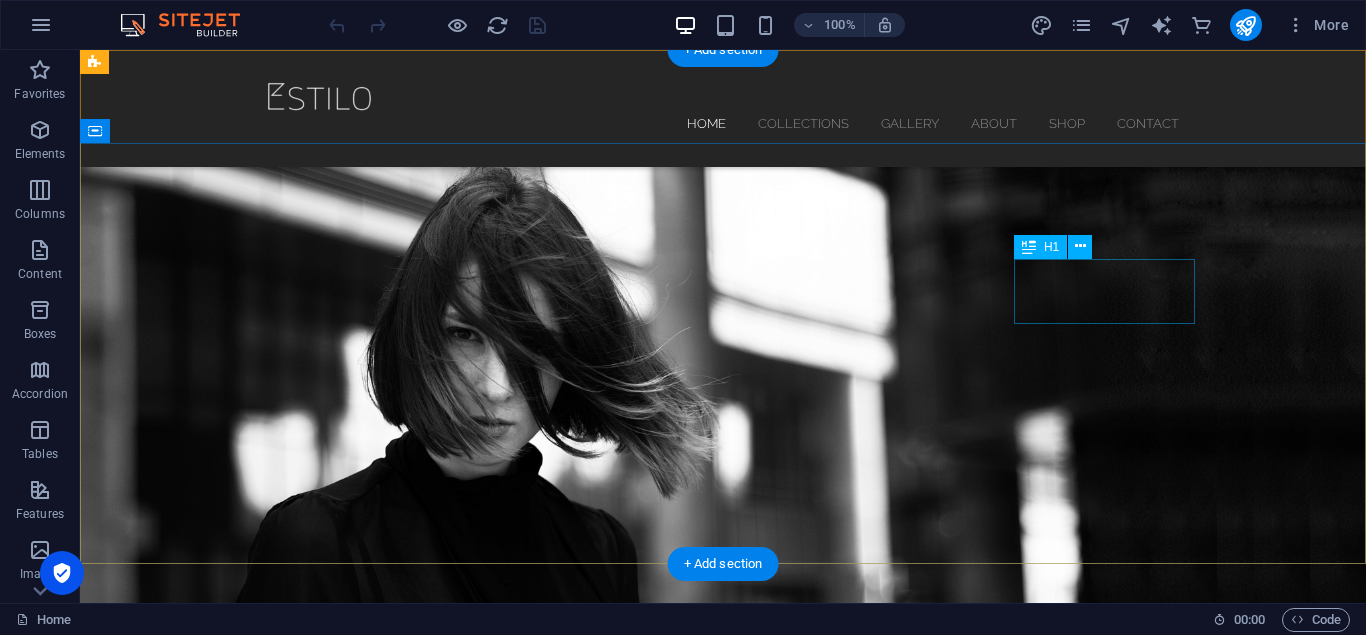 click on "Limitless" at bounding box center [723, 836] 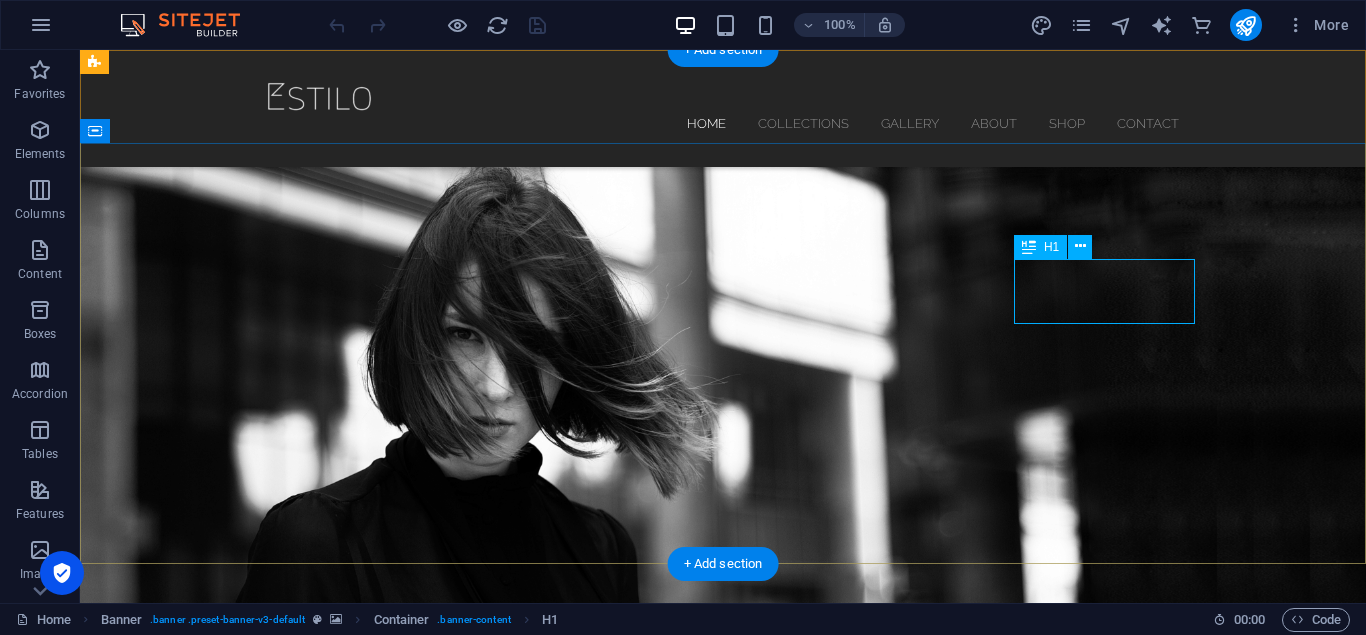 click on "Limitless" at bounding box center [723, 836] 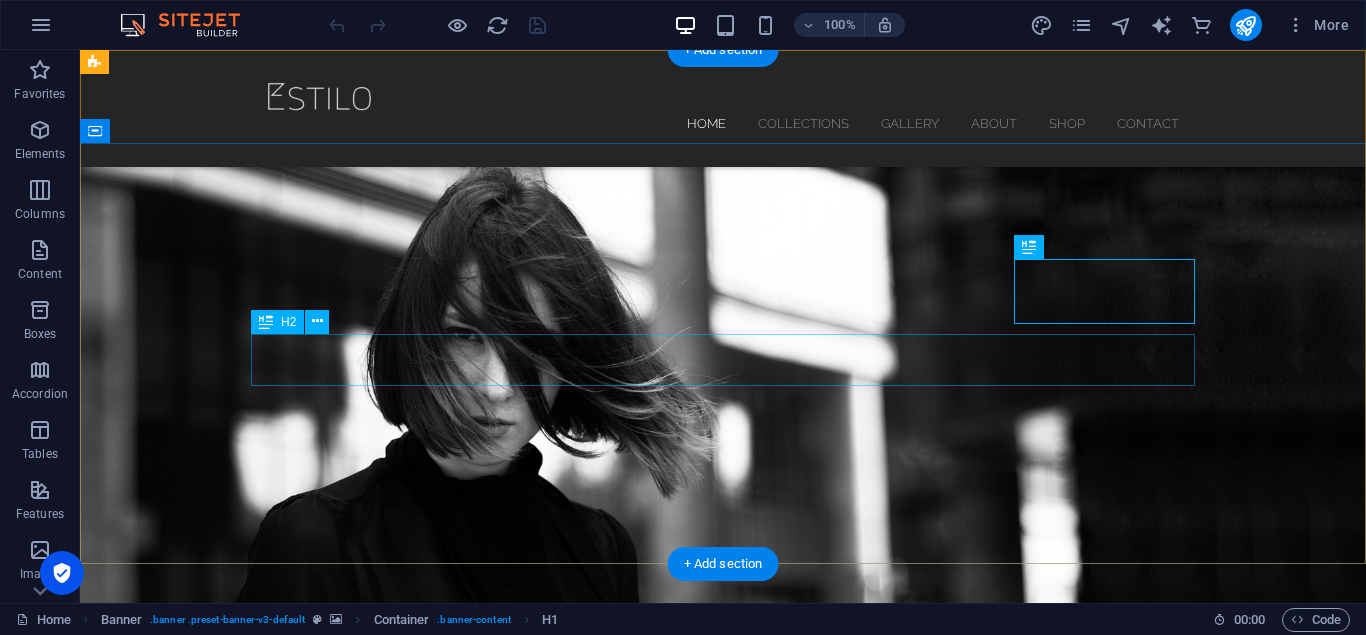 click on "The new collection  x  2018" at bounding box center (723, 905) 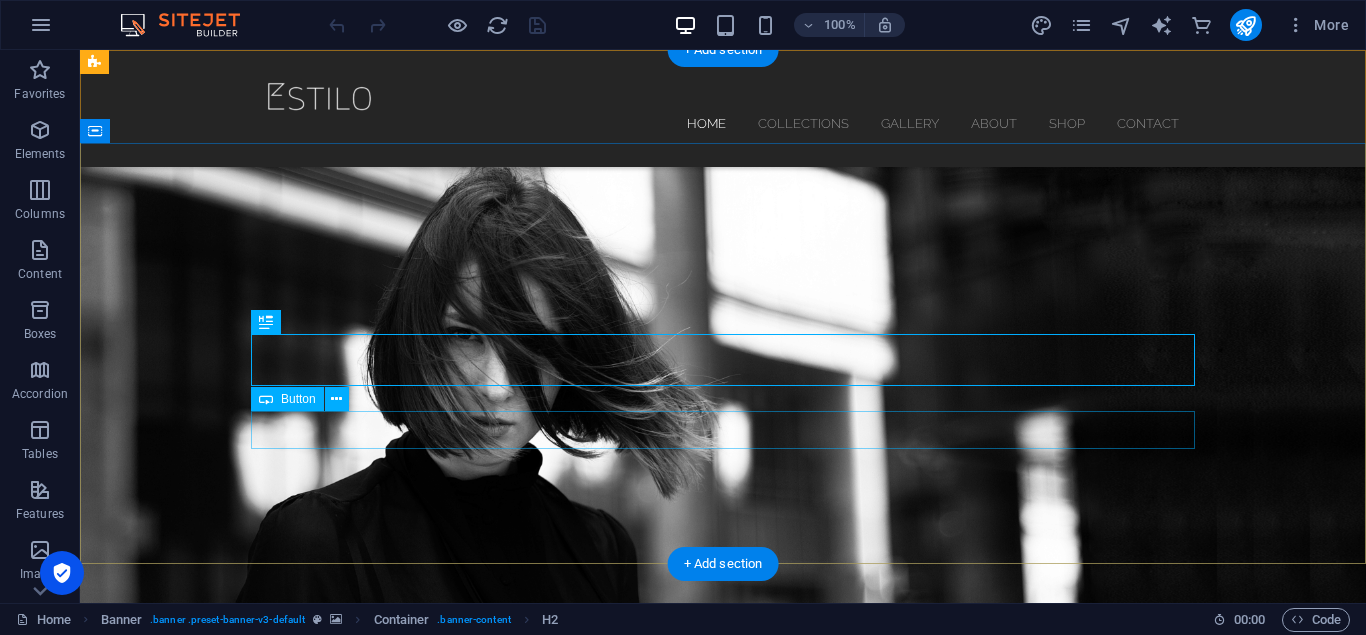 click on "Limitless The new collection  x  2018 discover now" at bounding box center [723, 865] 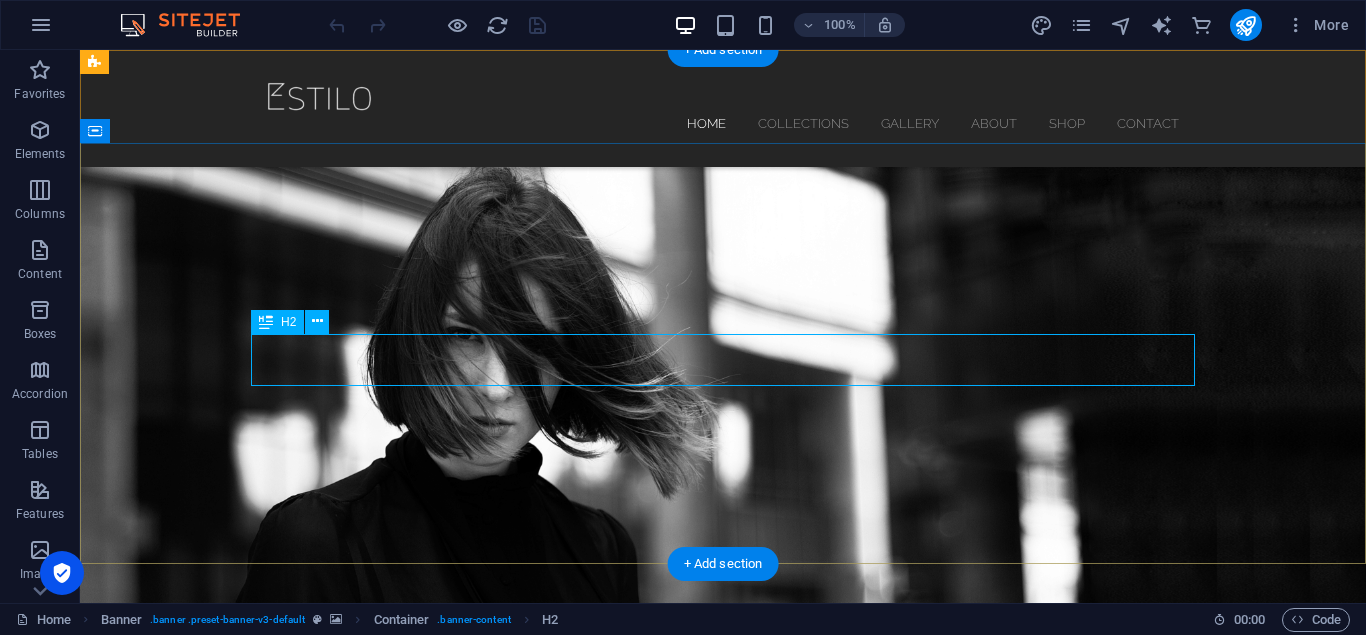 click on "The new collection  x  2018" at bounding box center [723, 905] 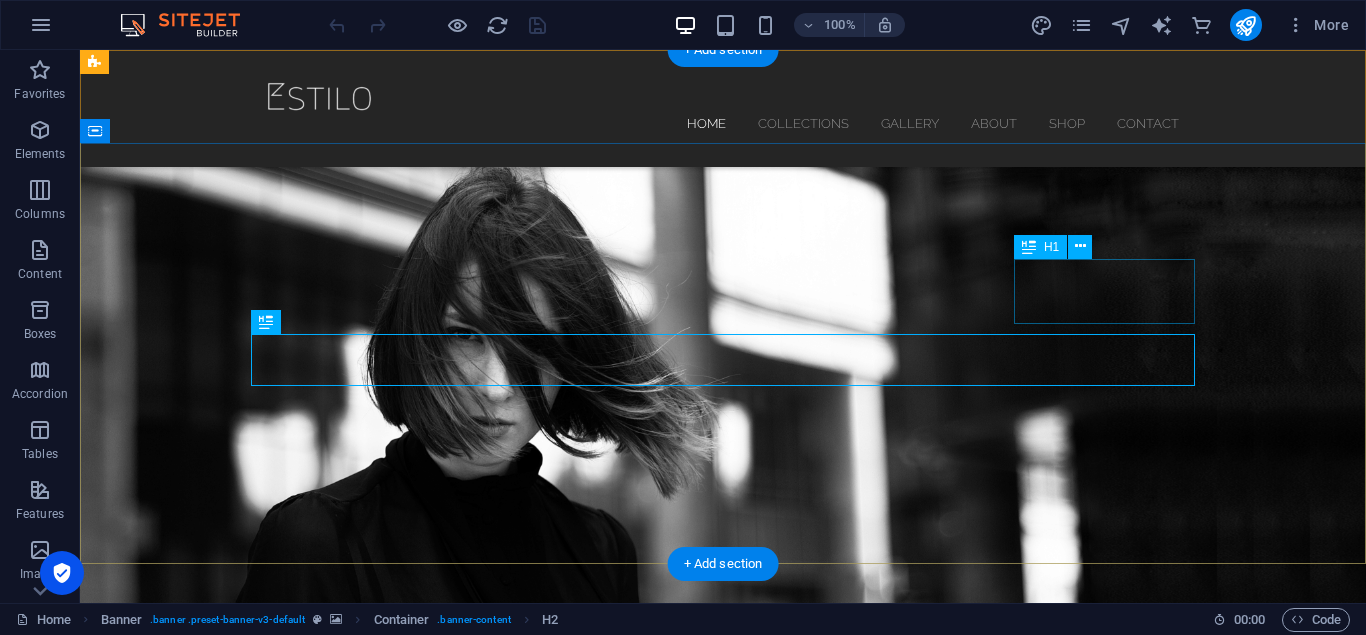 click on "Limitless" at bounding box center [723, 836] 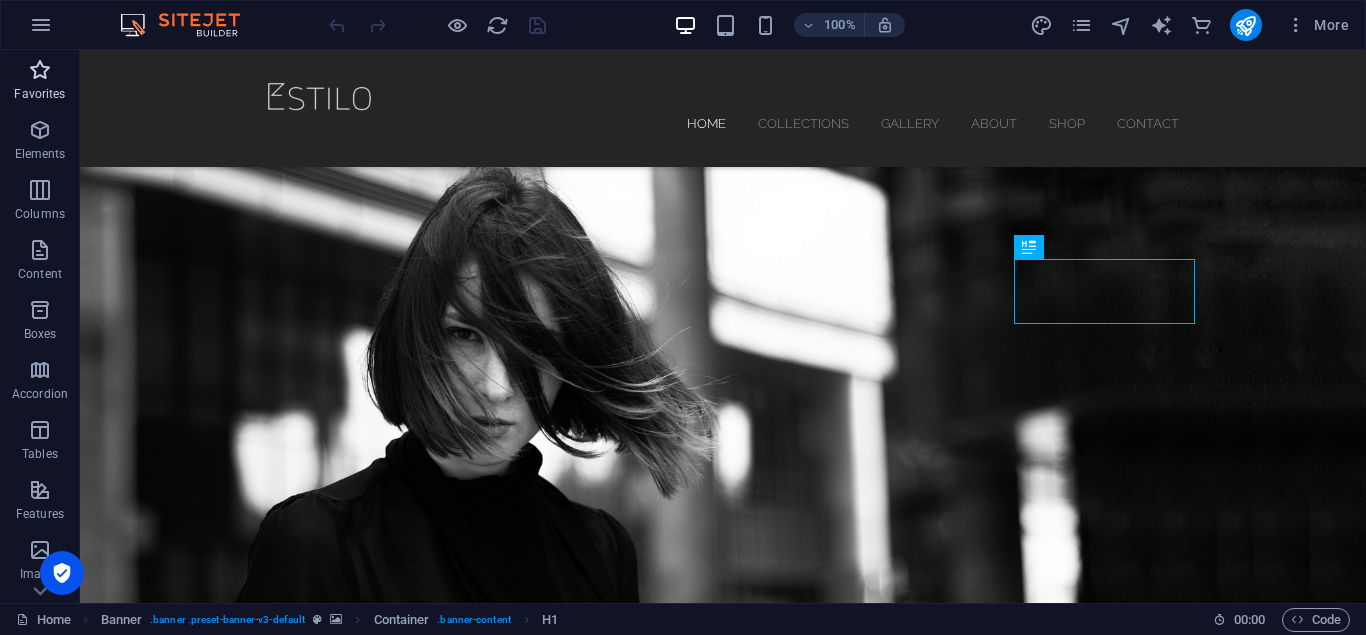 click on "Favorites" at bounding box center (39, 94) 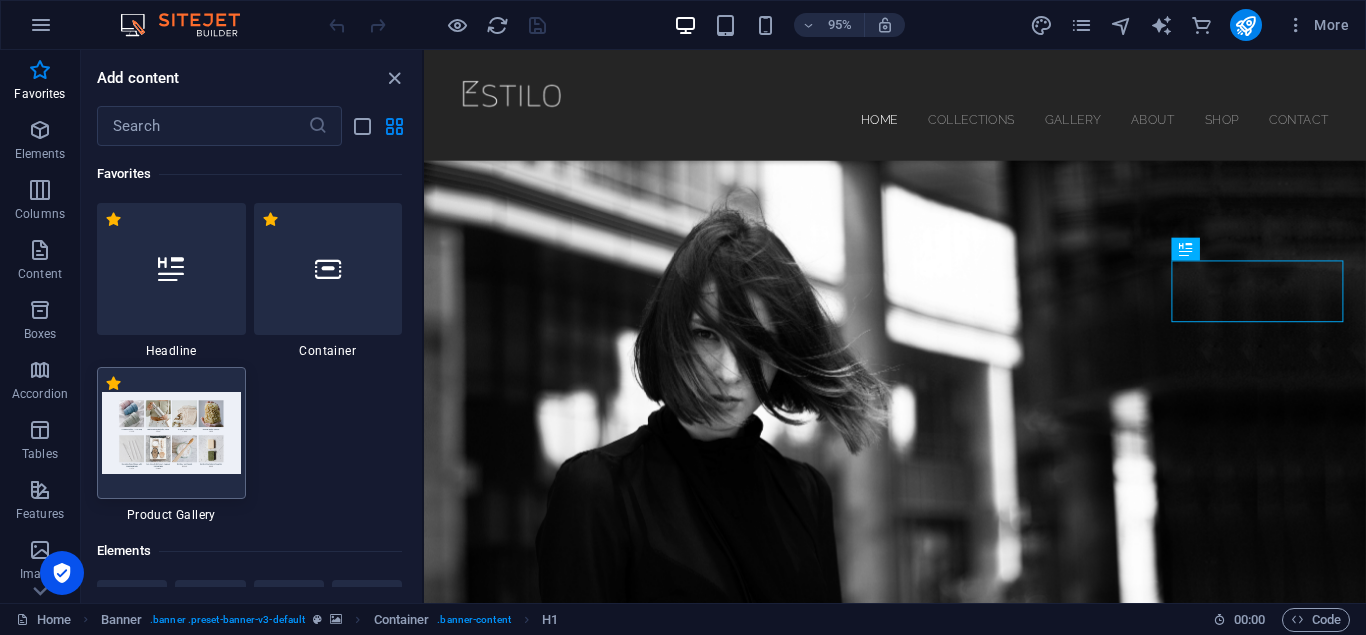 click at bounding box center [171, 432] 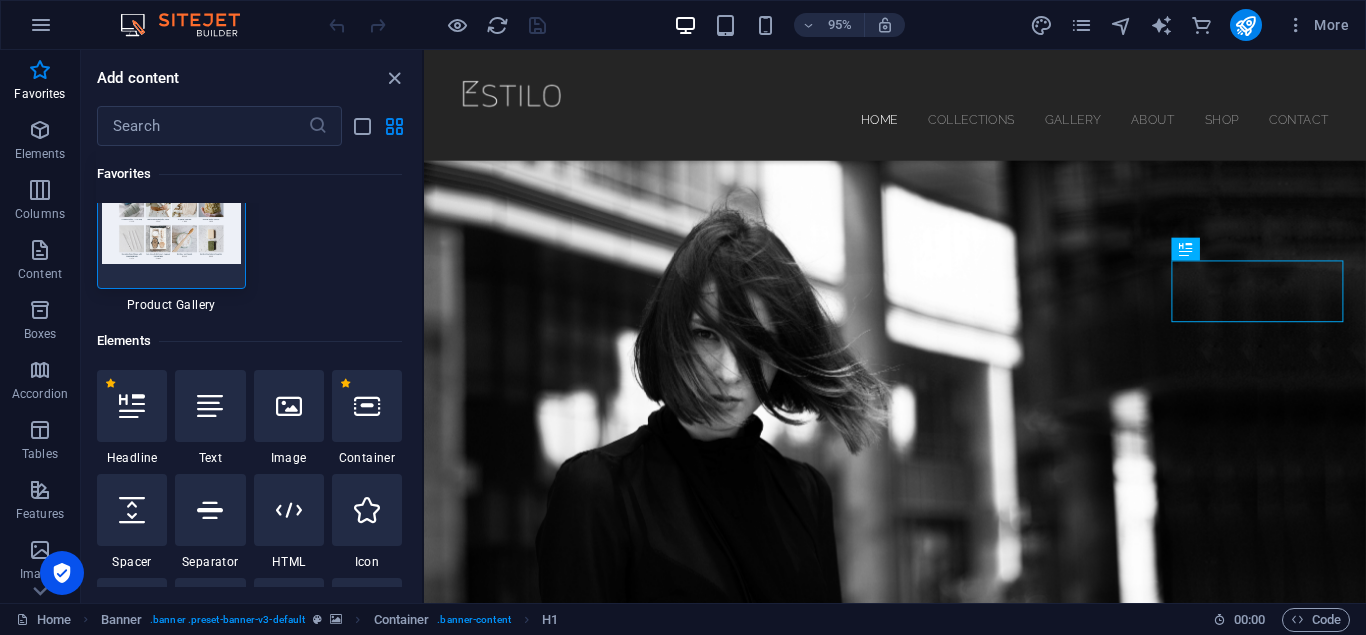 scroll, scrollTop: 300, scrollLeft: 0, axis: vertical 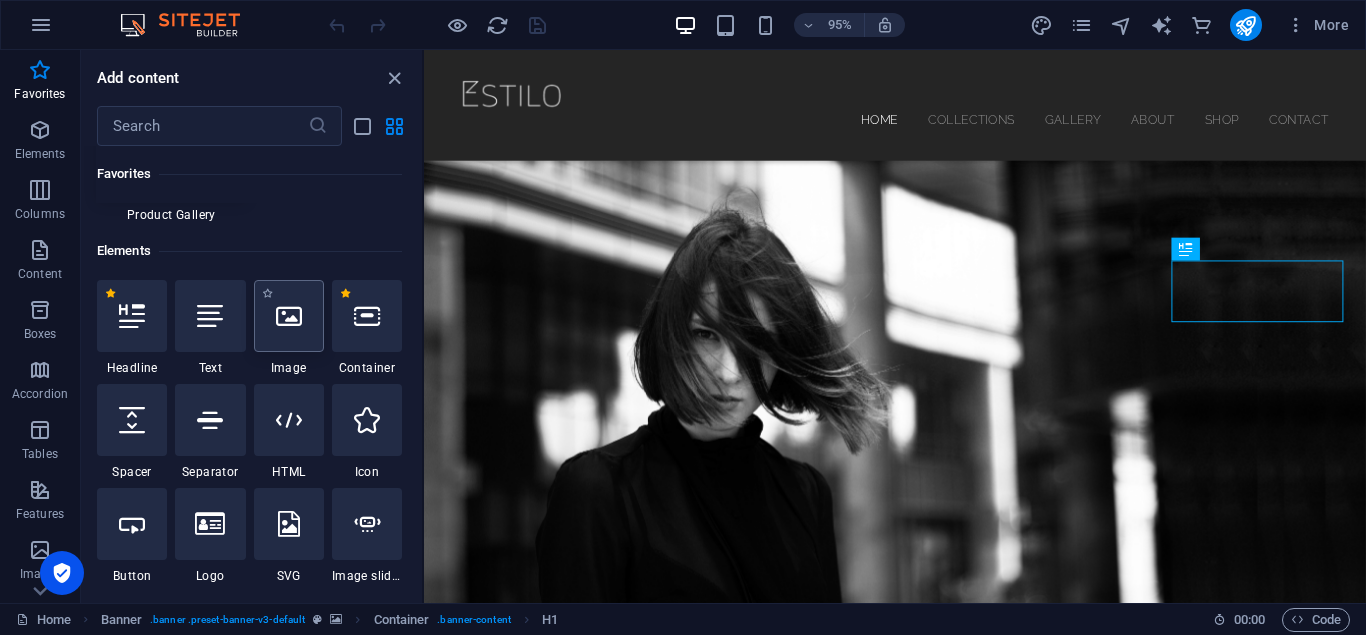 click at bounding box center [289, 316] 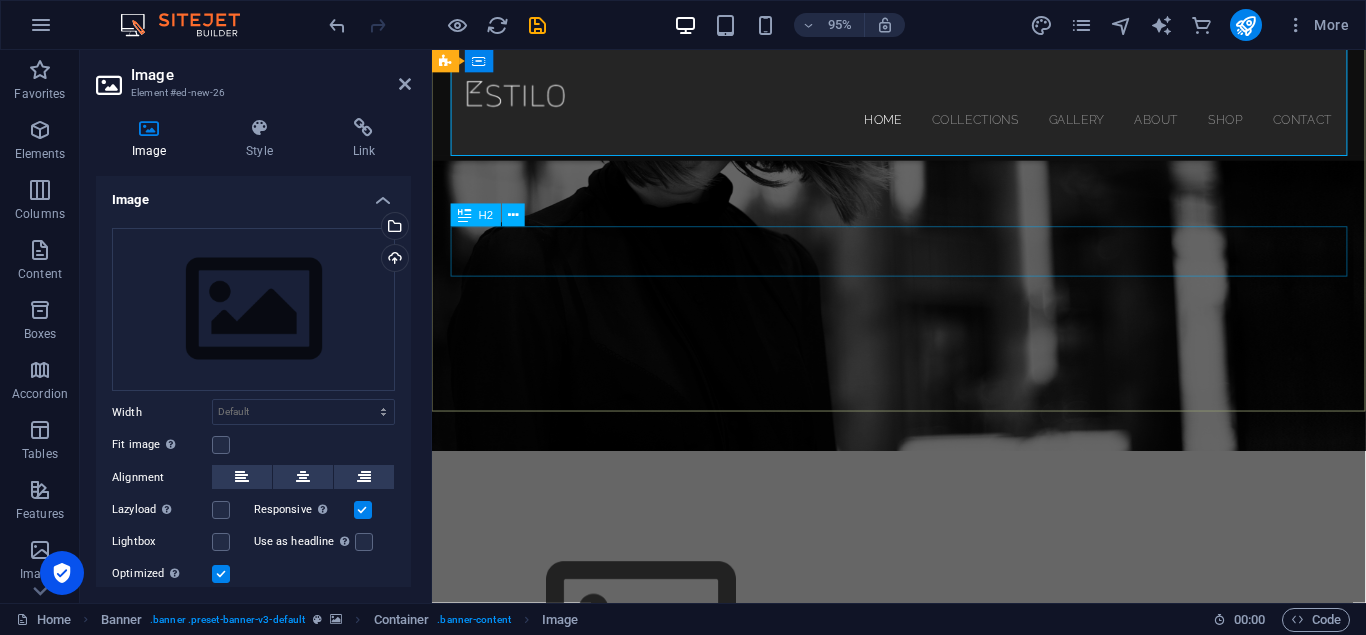 scroll, scrollTop: 0, scrollLeft: 0, axis: both 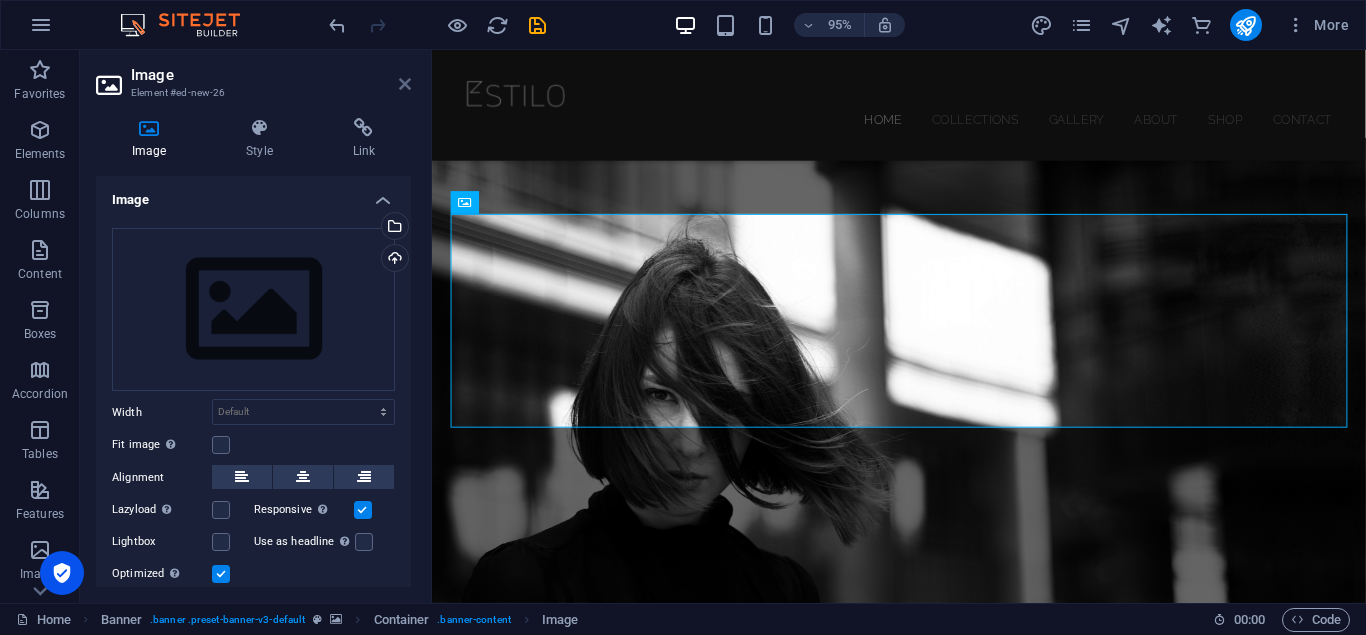 click at bounding box center [405, 84] 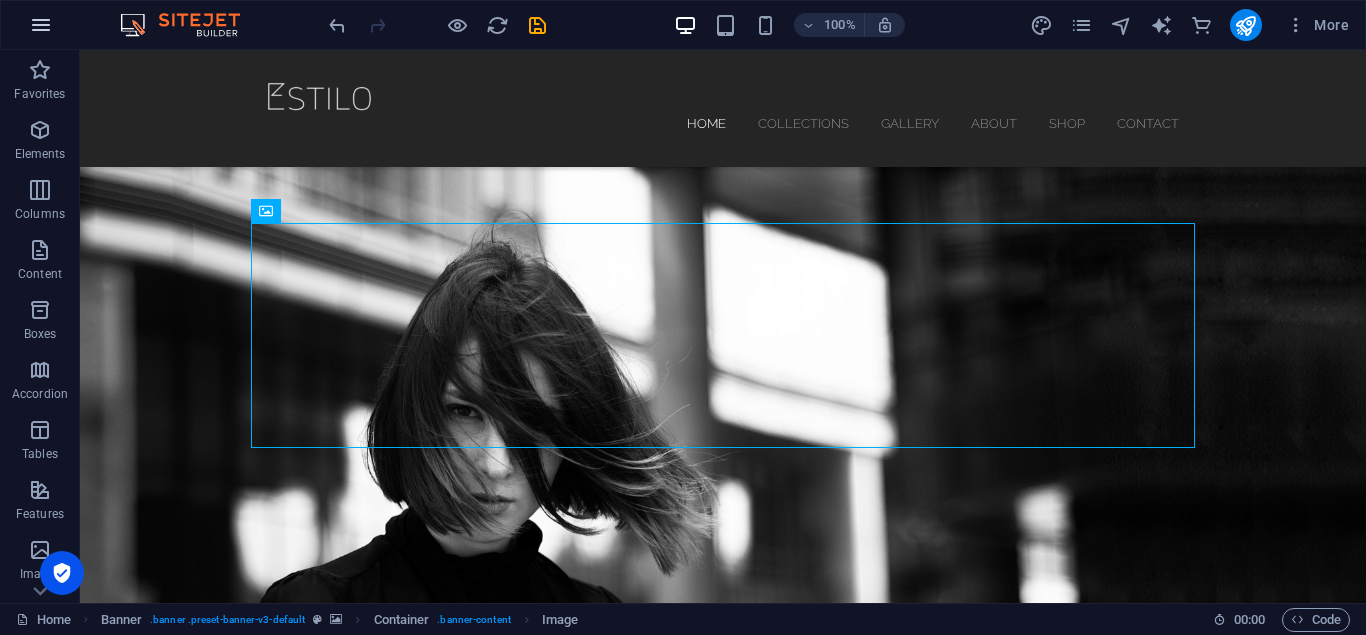 click at bounding box center (41, 25) 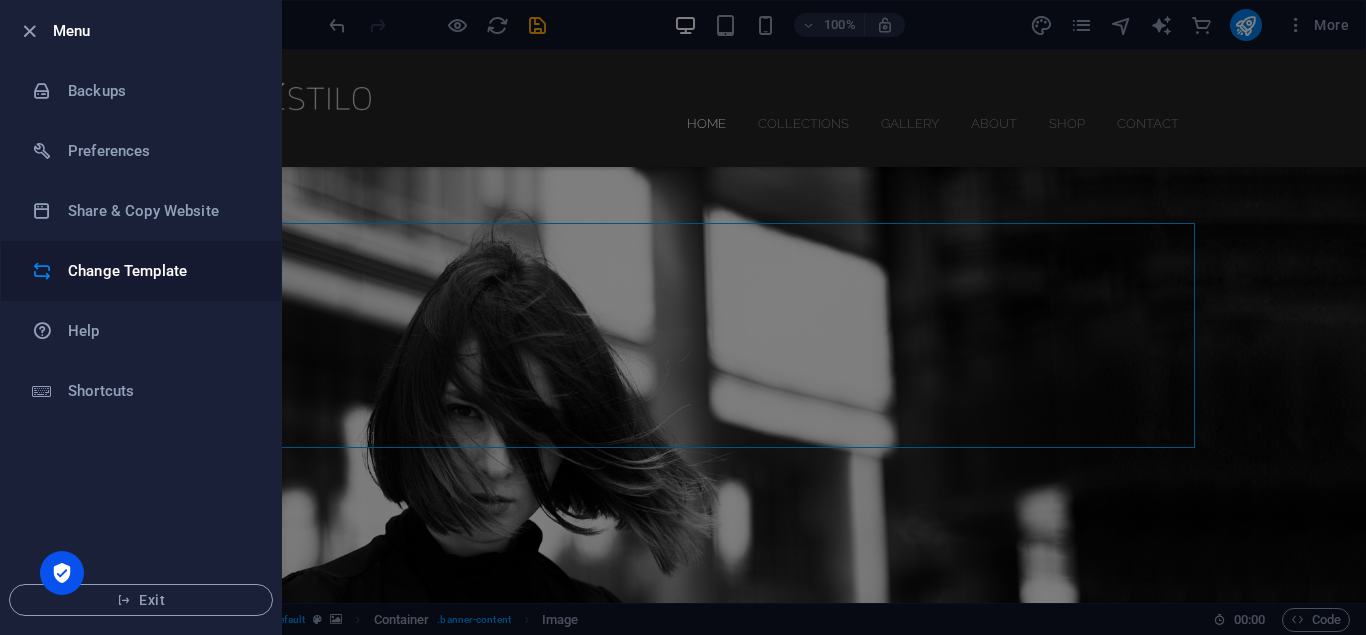 click on "Change Template" at bounding box center (160, 271) 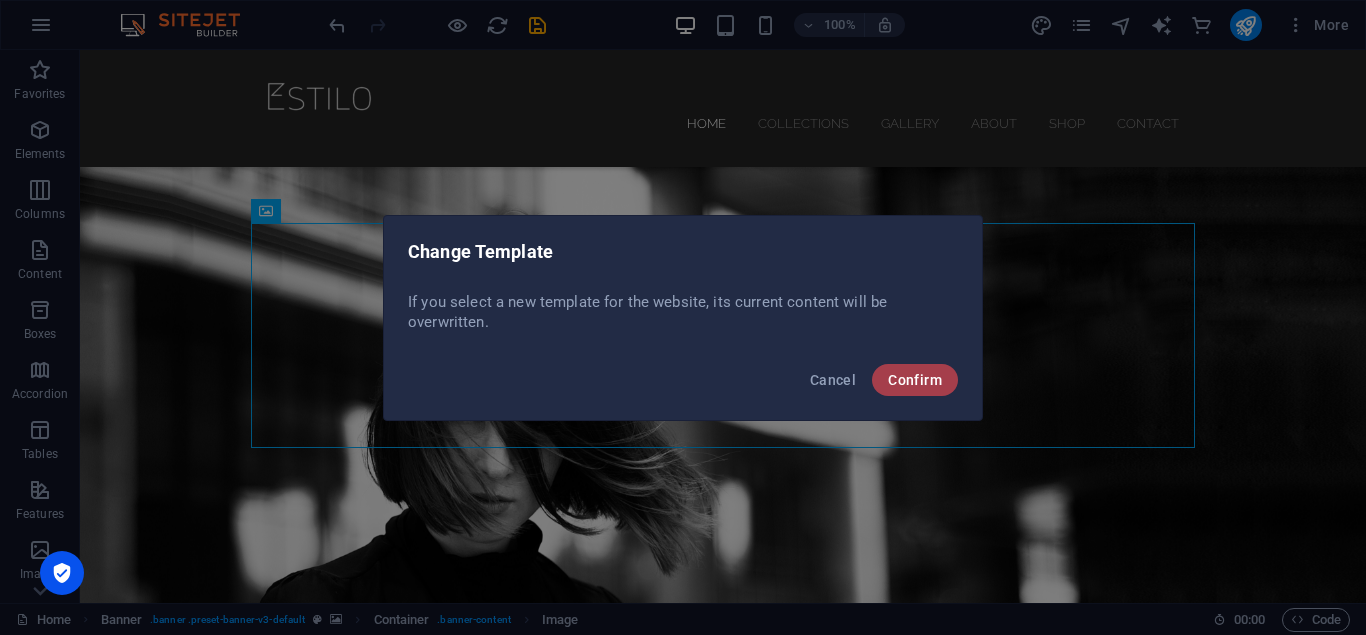 click on "Confirm" at bounding box center (915, 380) 